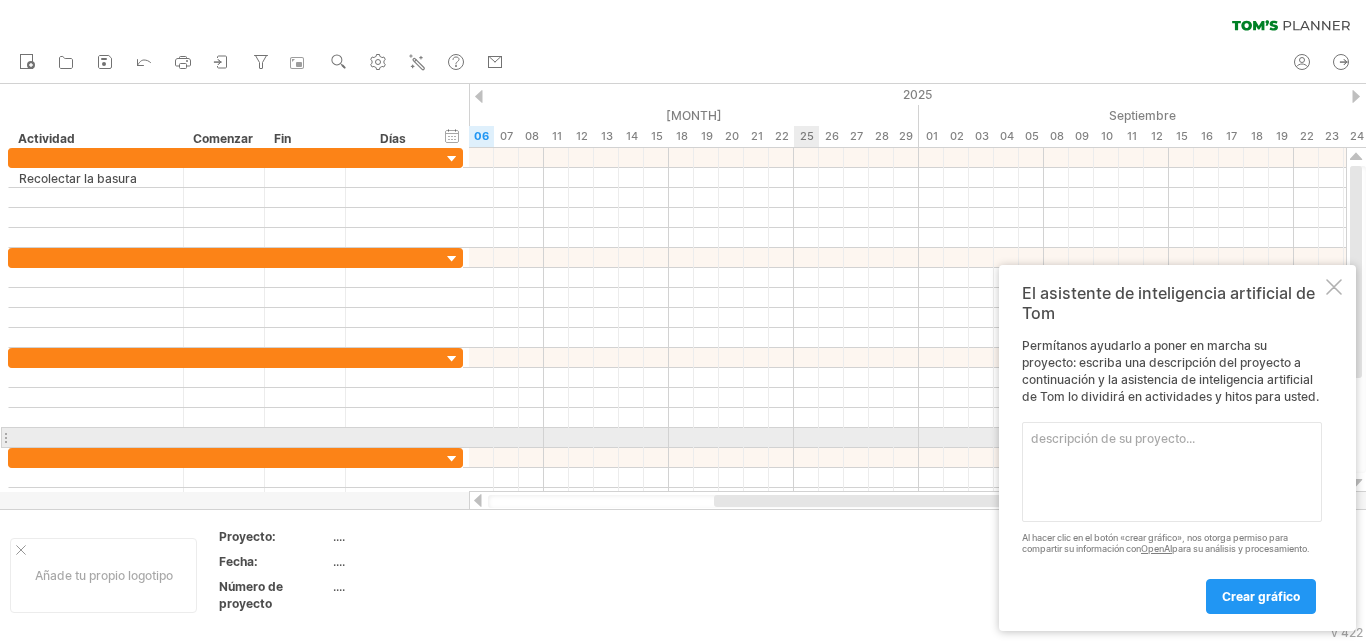 scroll, scrollTop: 0, scrollLeft: 0, axis: both 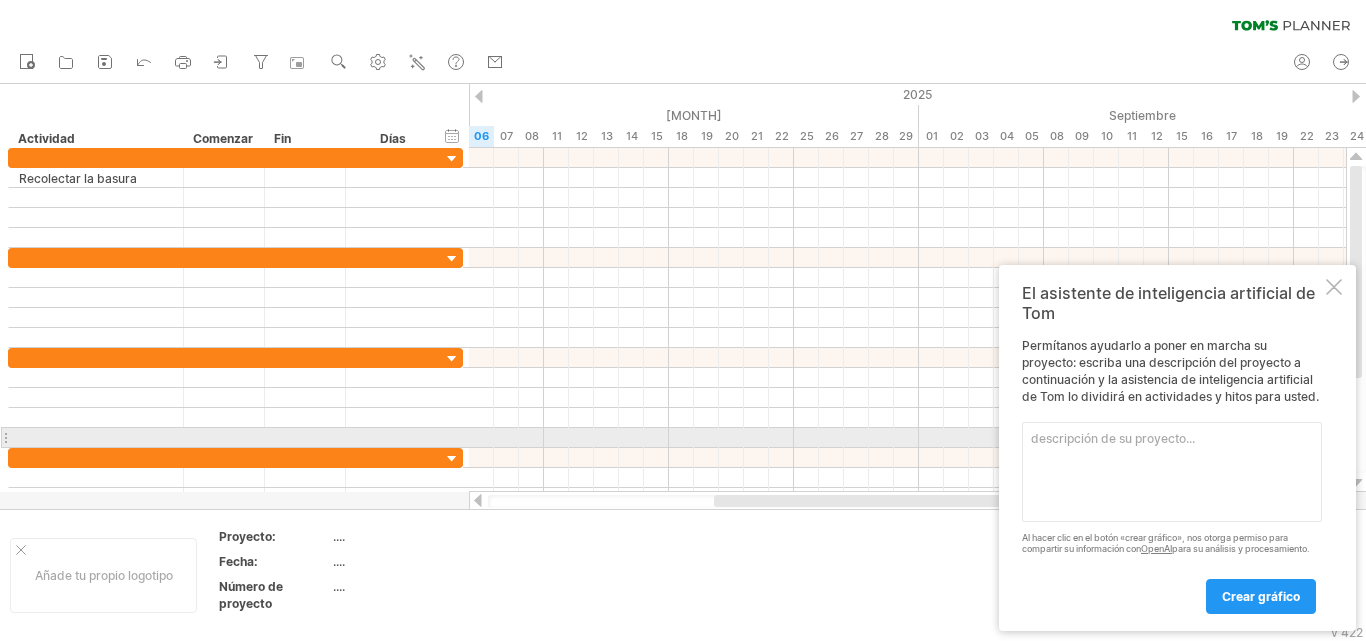 click at bounding box center [1172, 472] 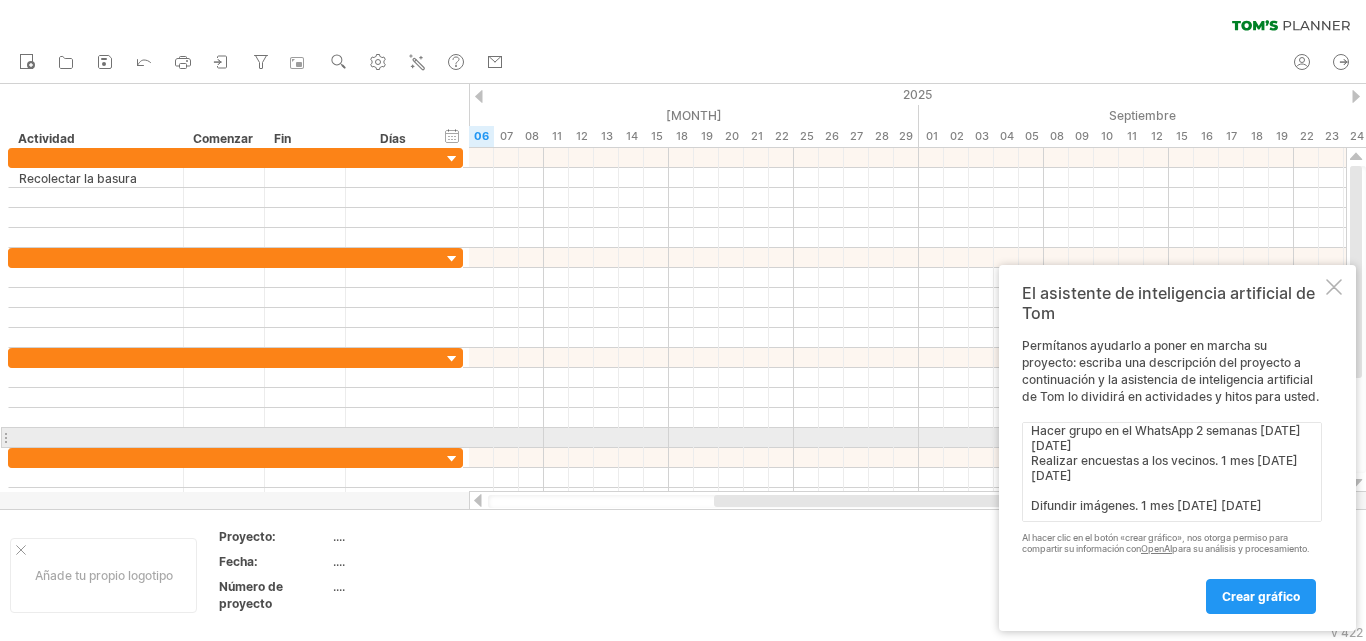 scroll, scrollTop: 413, scrollLeft: 0, axis: vertical 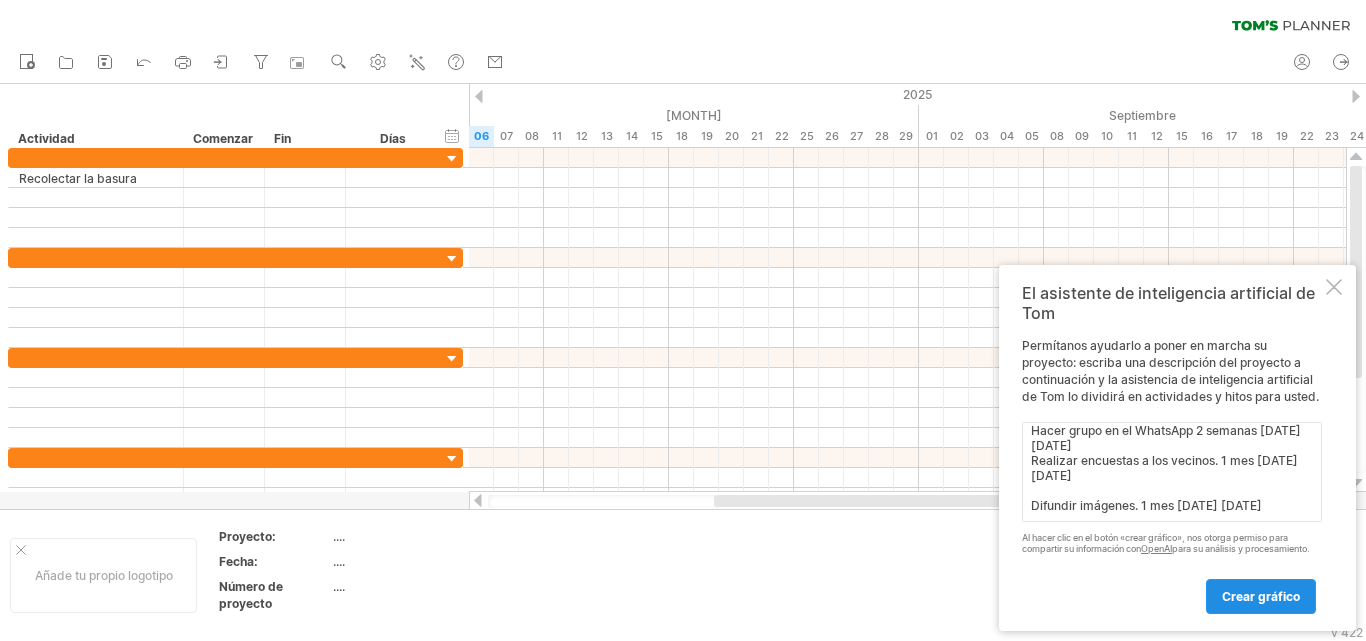 type on "Actividades Tiempo total Tiempo de inicio Tiempo de conclusion
Hacer grupos de voluntarios vecinales. 3 meses [DATE] [DATE]
Colocar botes de basura. 2 meses [DATE] [DATE]
Realizar carteles de información digitales. 15 dias [DATE] [DATE]
Segunda fase: Actividad de desarrollo.
Actividades
Tiempo total Tiempo de inicio tiempo de conclusion
Convocar a los vecinos. 1  semana [DATE] [DATE]
Checar en donde vamos adquirir los materiales. 1 mes [DATE] [DATE]
Pensar en sanciones si esto no se cumple. 15 dias [DATE] [DATE]
Tercera fase: Actividades de concreción.
Actividades
Tiempo total Tiempo de inicio Tiempo de conclusion
Hacer grupo en el WhatsApp 2 semanas [DATE] [DATE]
Realizar encuestas a los vecinos. 1 mes [DATE] [DATE]
Difundir imágenes. 1 mes [DATE] [DATE]" 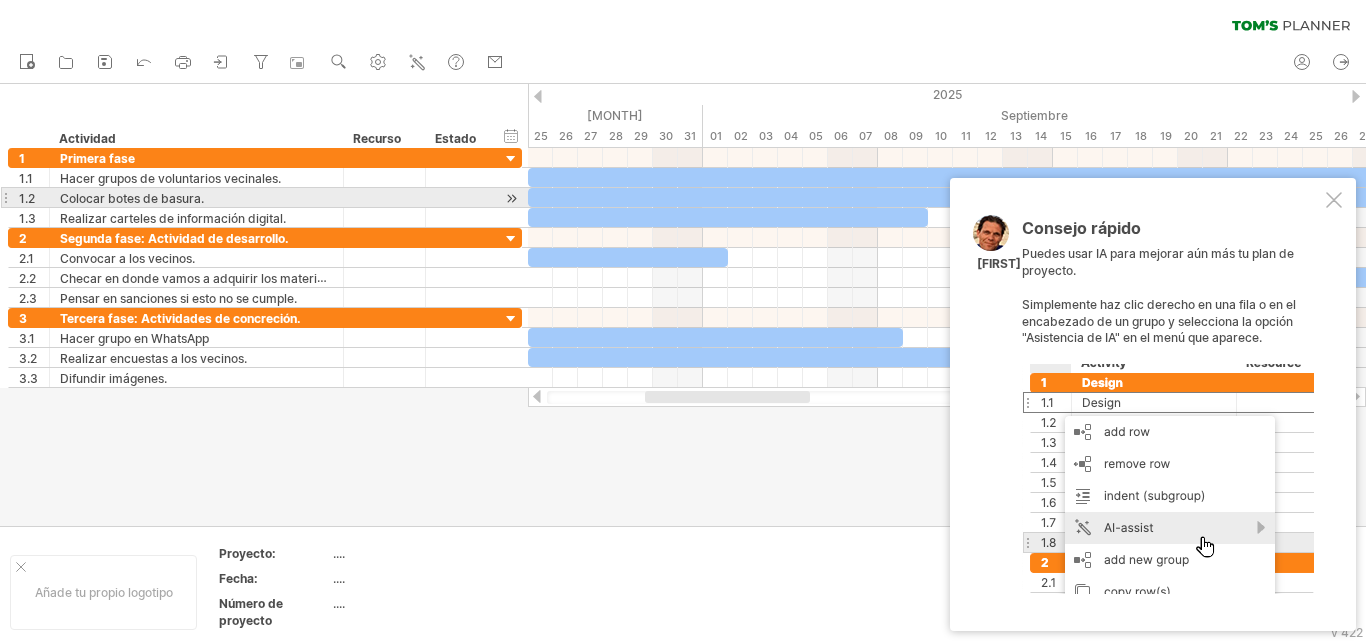 click at bounding box center [1334, 200] 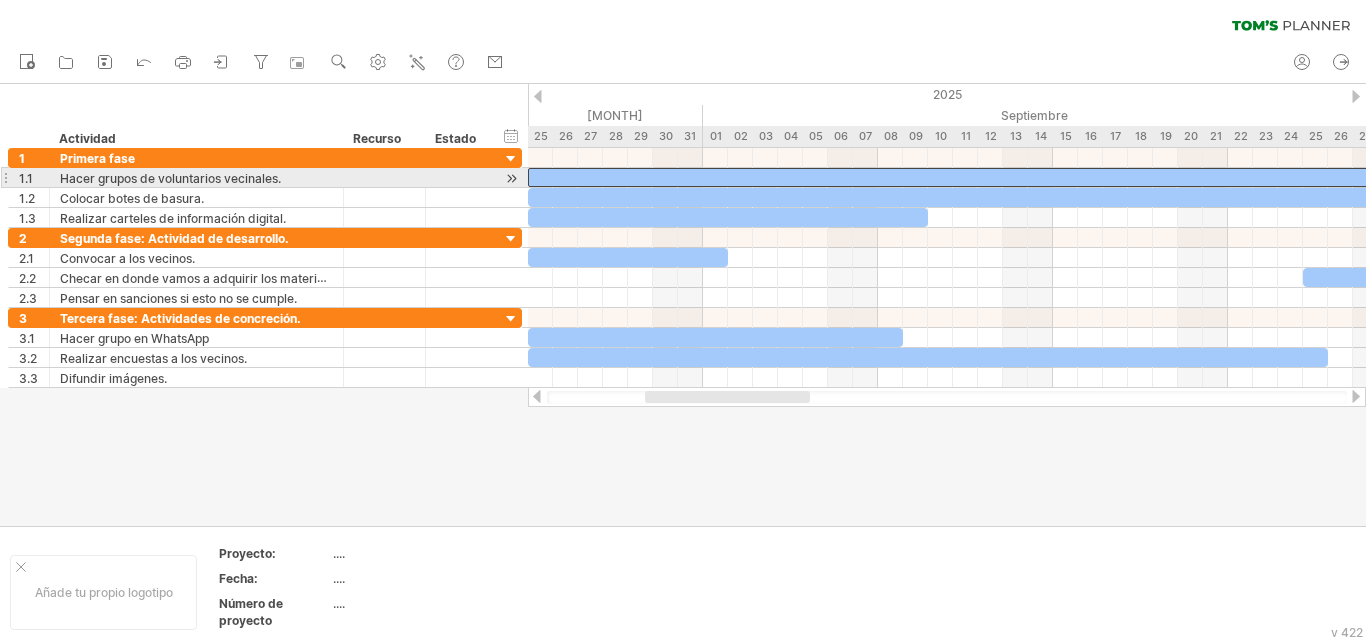 click at bounding box center (1690, 177) 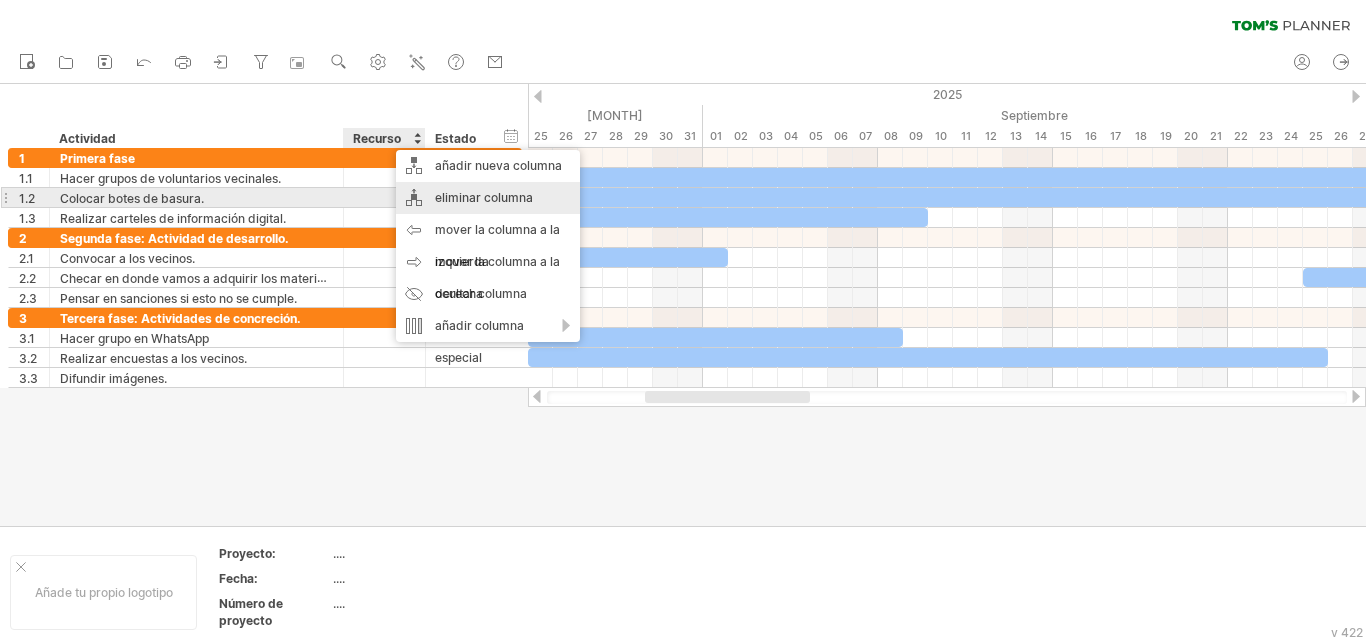 click on "eliminar columna" at bounding box center (484, 197) 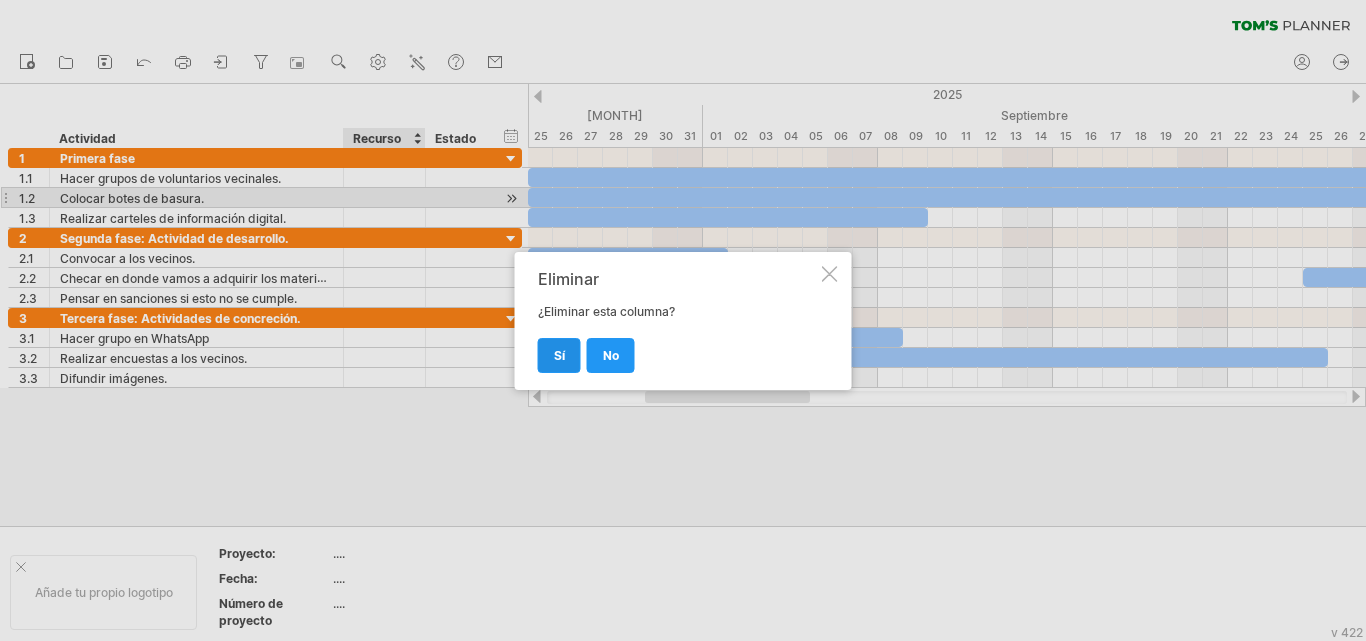 click on "Sí" at bounding box center (559, 355) 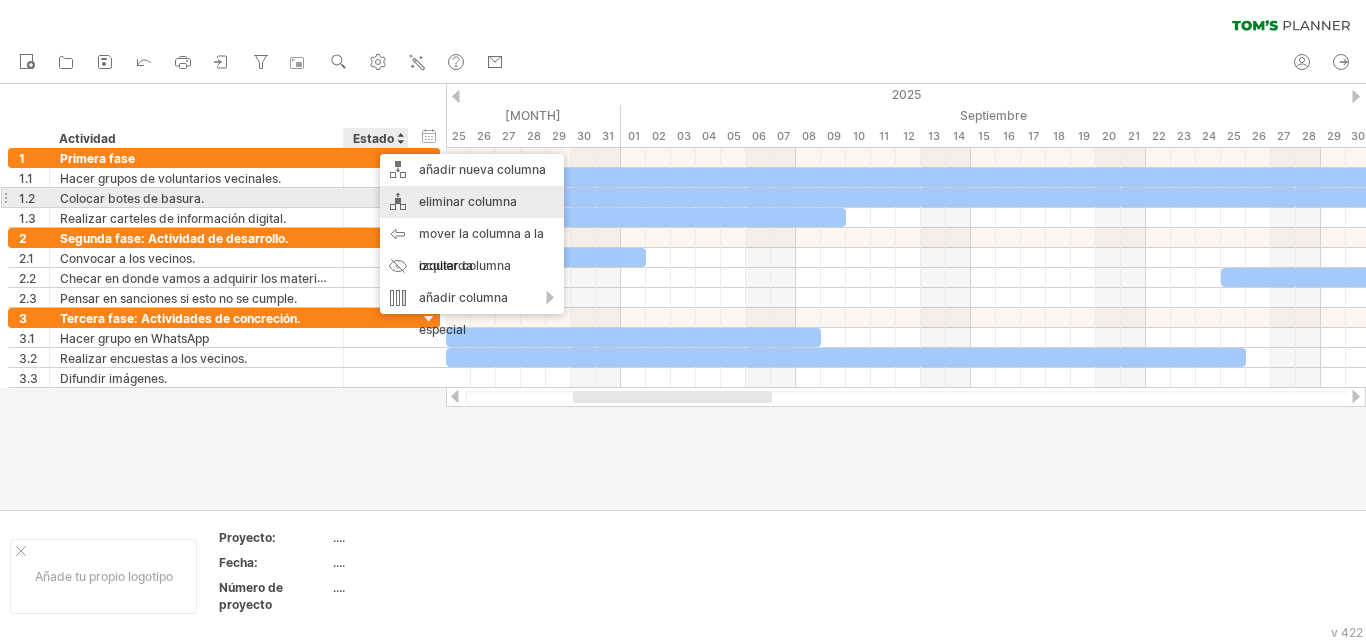 click on "eliminar columna" at bounding box center (468, 201) 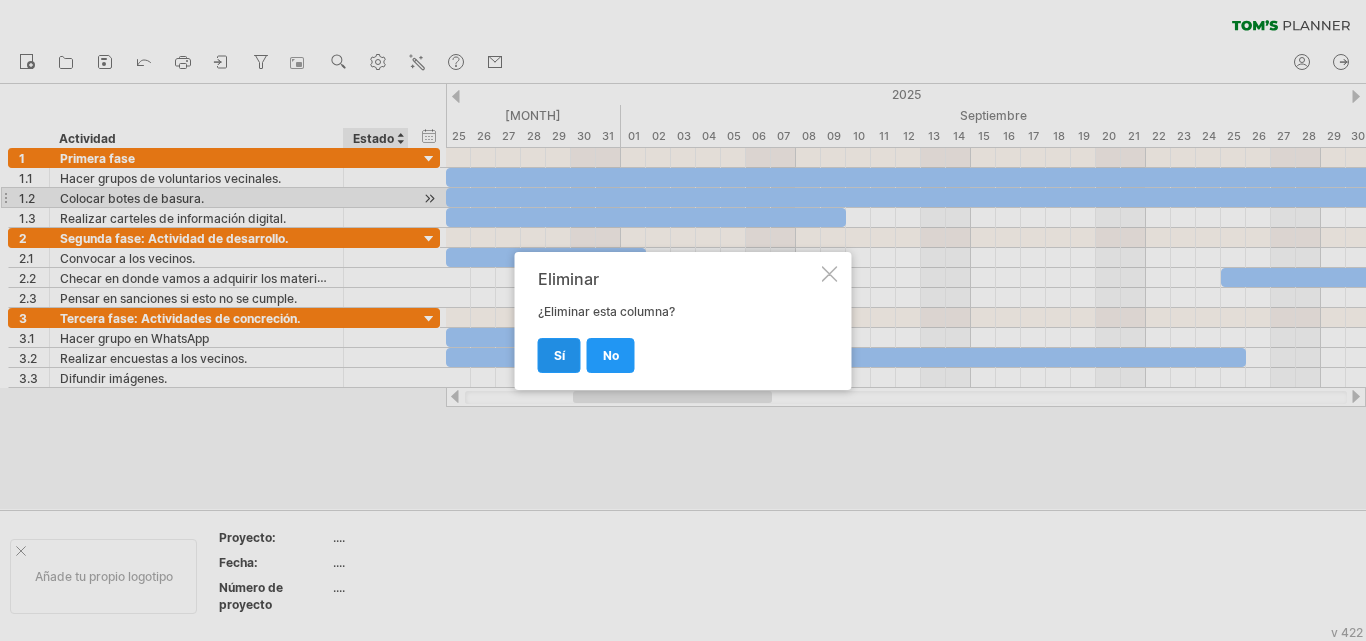 click on "Sí" at bounding box center [559, 355] 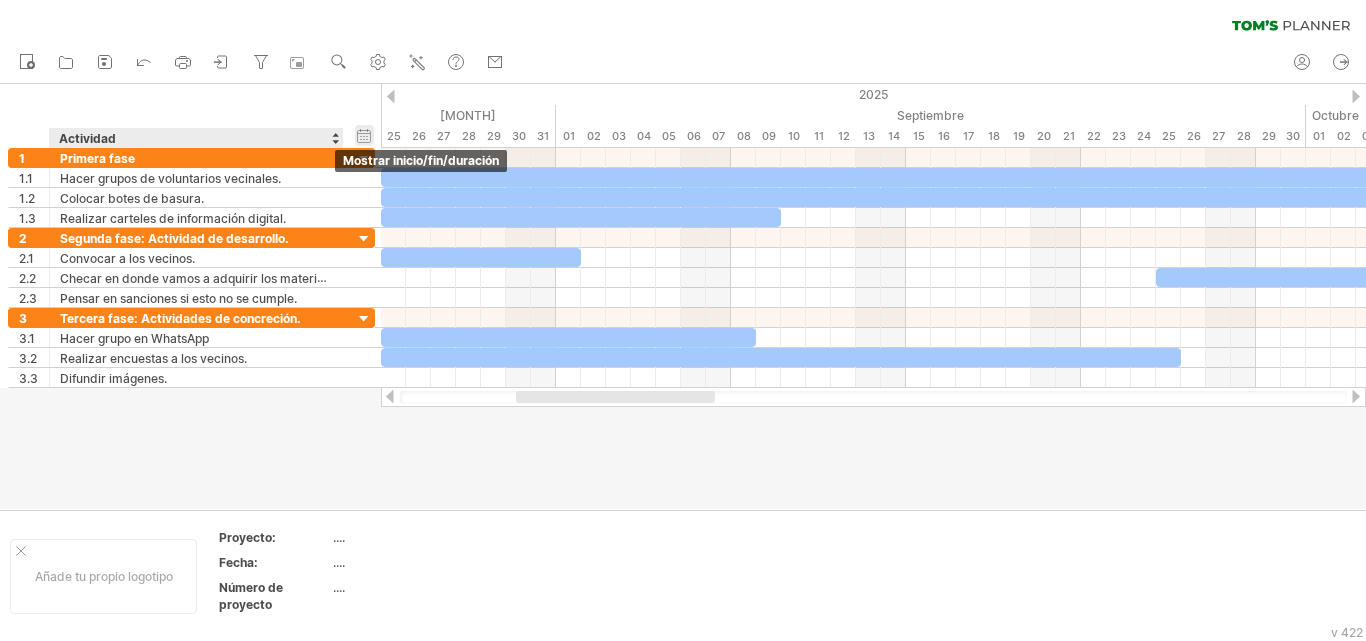 click on "ocultar inicio/fin/duración mostrar inicio/fin/duración" at bounding box center [364, 135] 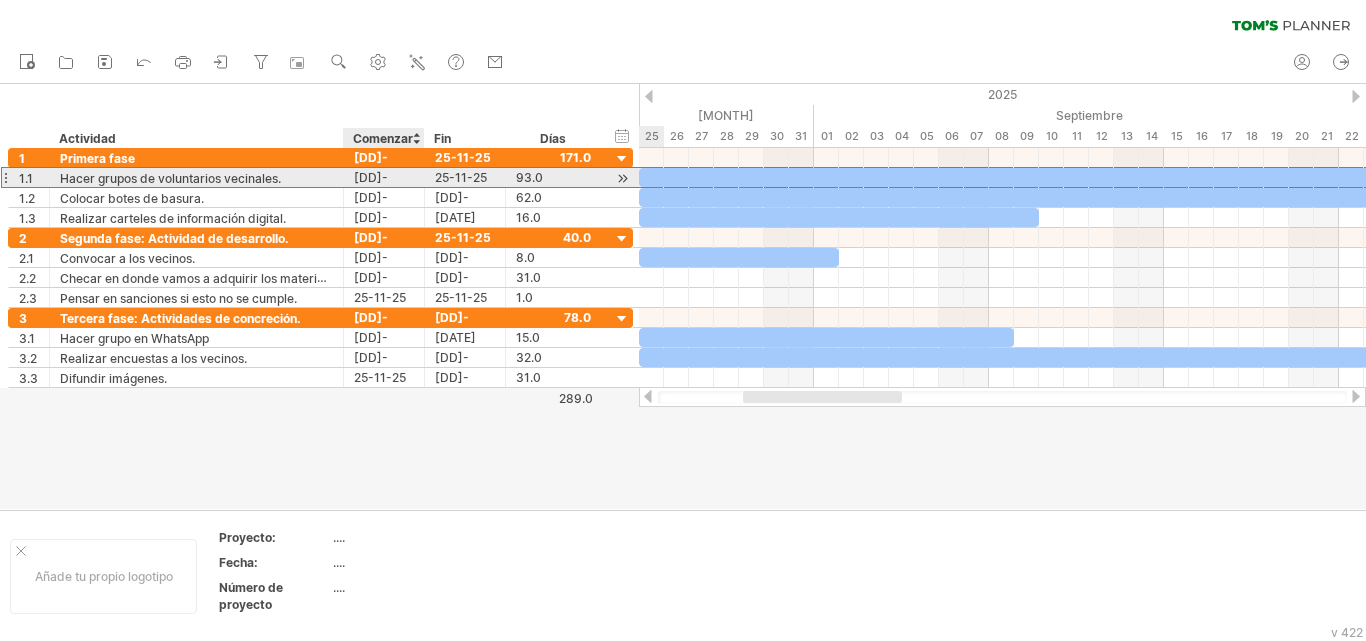 click on "[DD]-[MM]-[YY]" at bounding box center [373, 197] 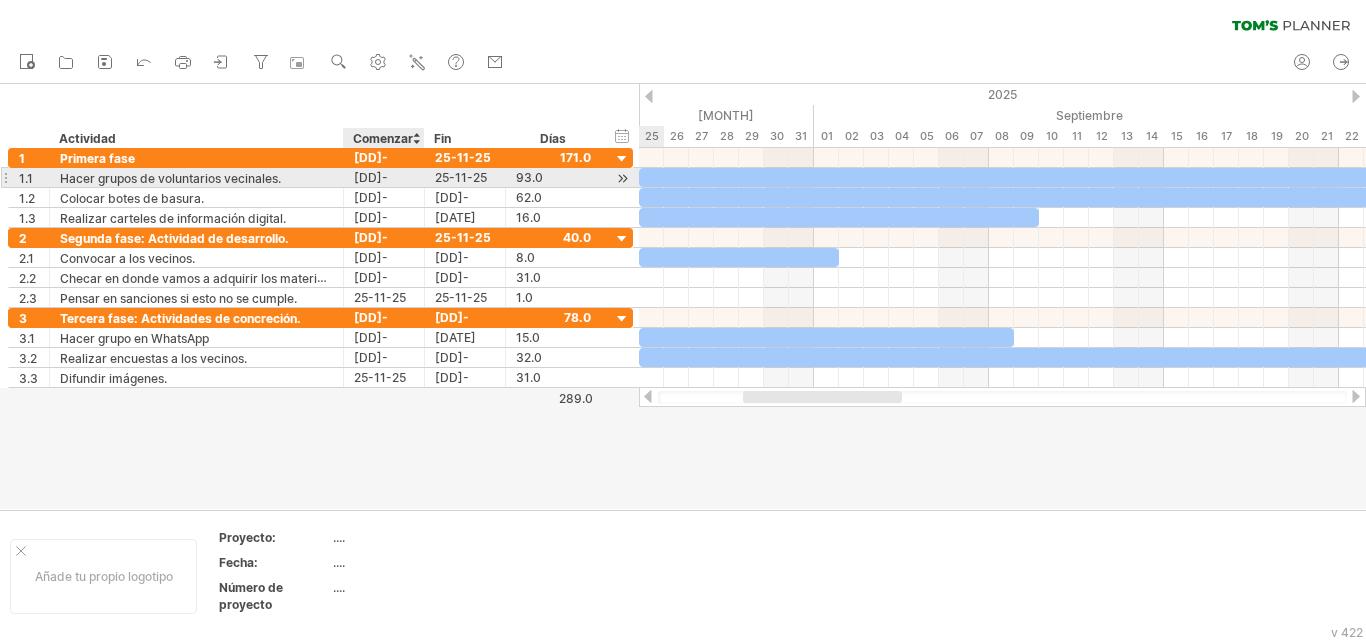 click on "[DD]-[MM]-[YY]" at bounding box center [373, 197] 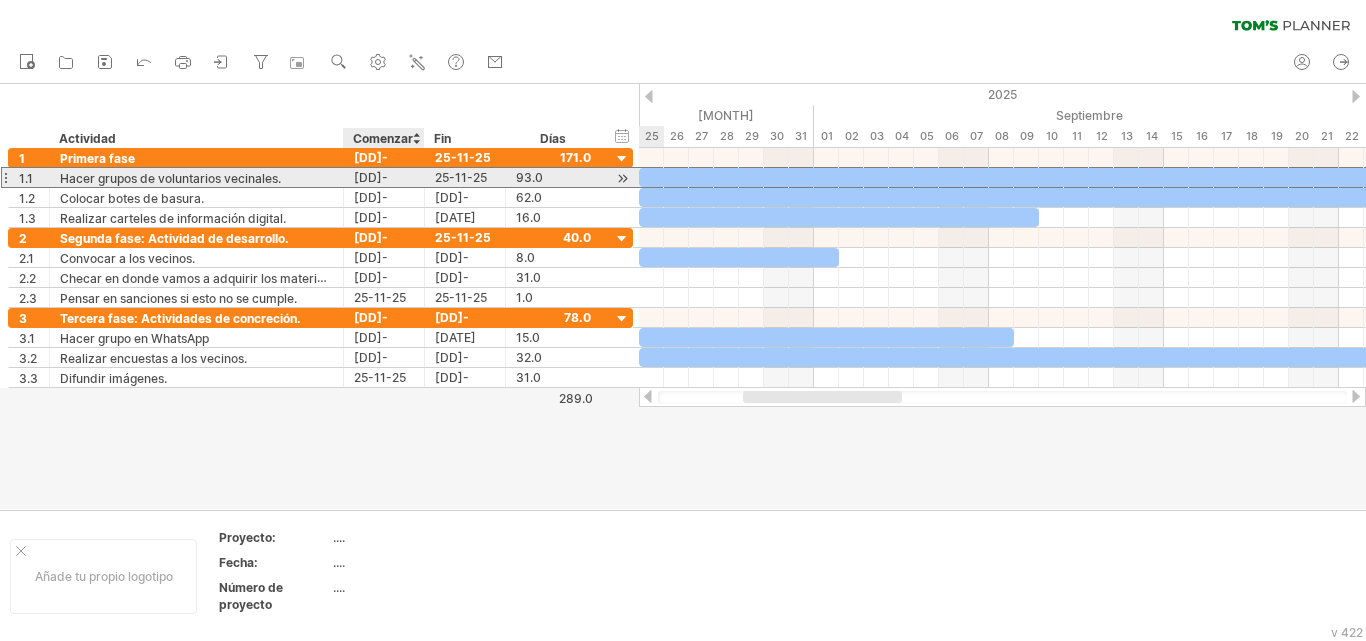 click on "[DD]-[MM]-[YY]" at bounding box center [373, 197] 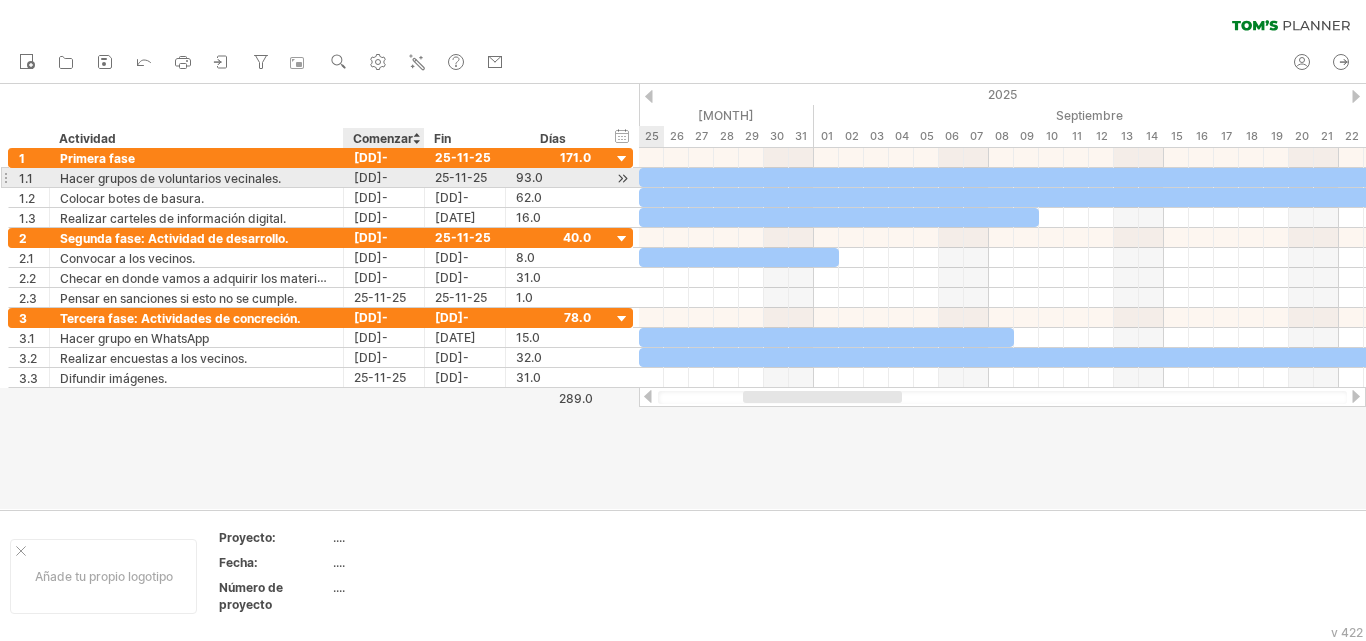 click on "[DD]-[MM]-[YY]" at bounding box center (373, 197) 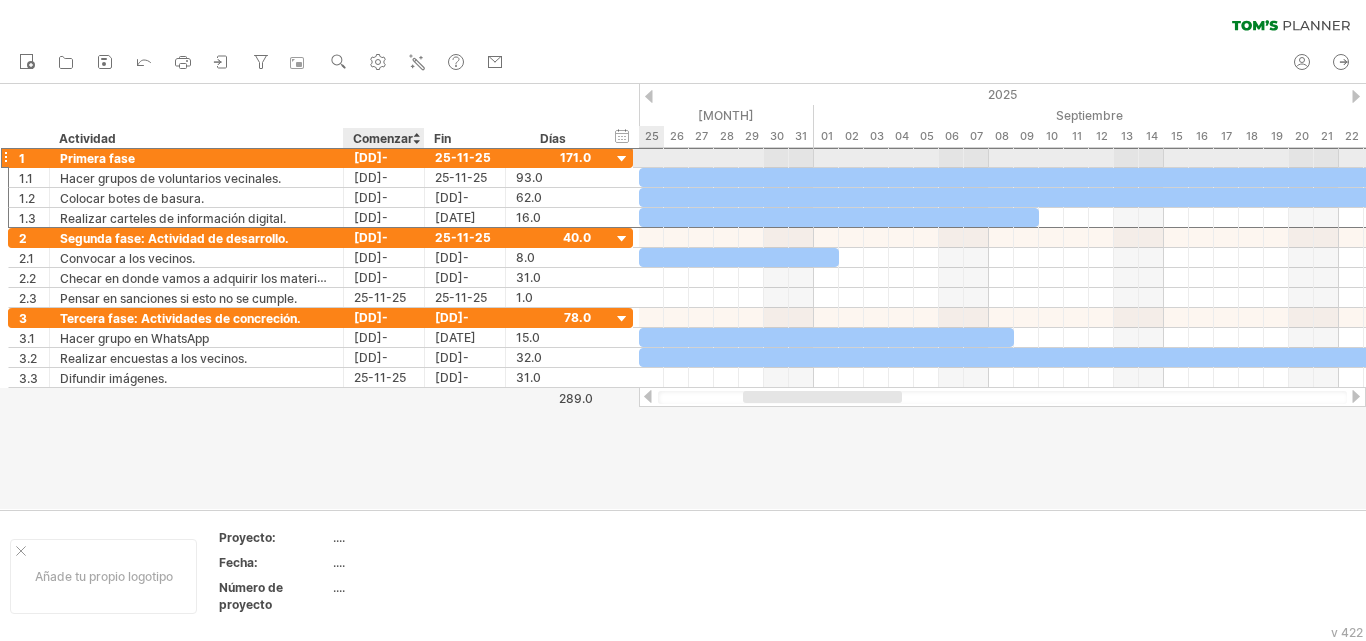 click on "[DD]-[MM]-[YY]" at bounding box center (373, 177) 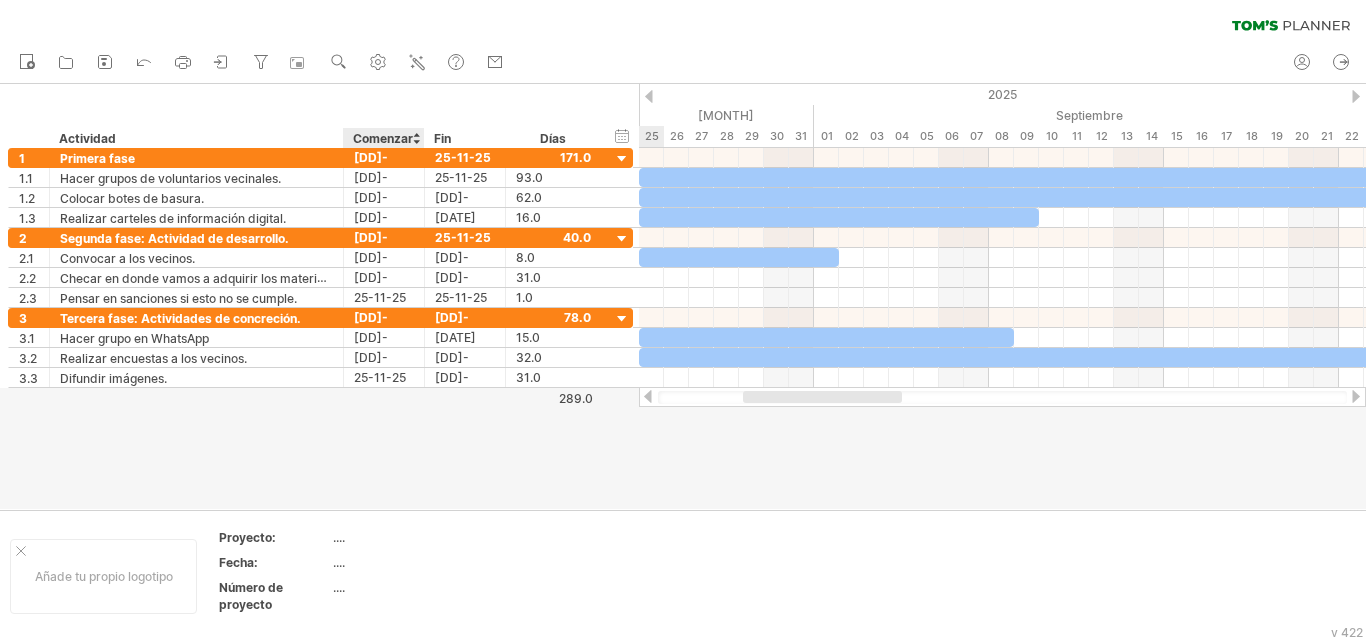 click on "Comenzar" at bounding box center [383, 138] 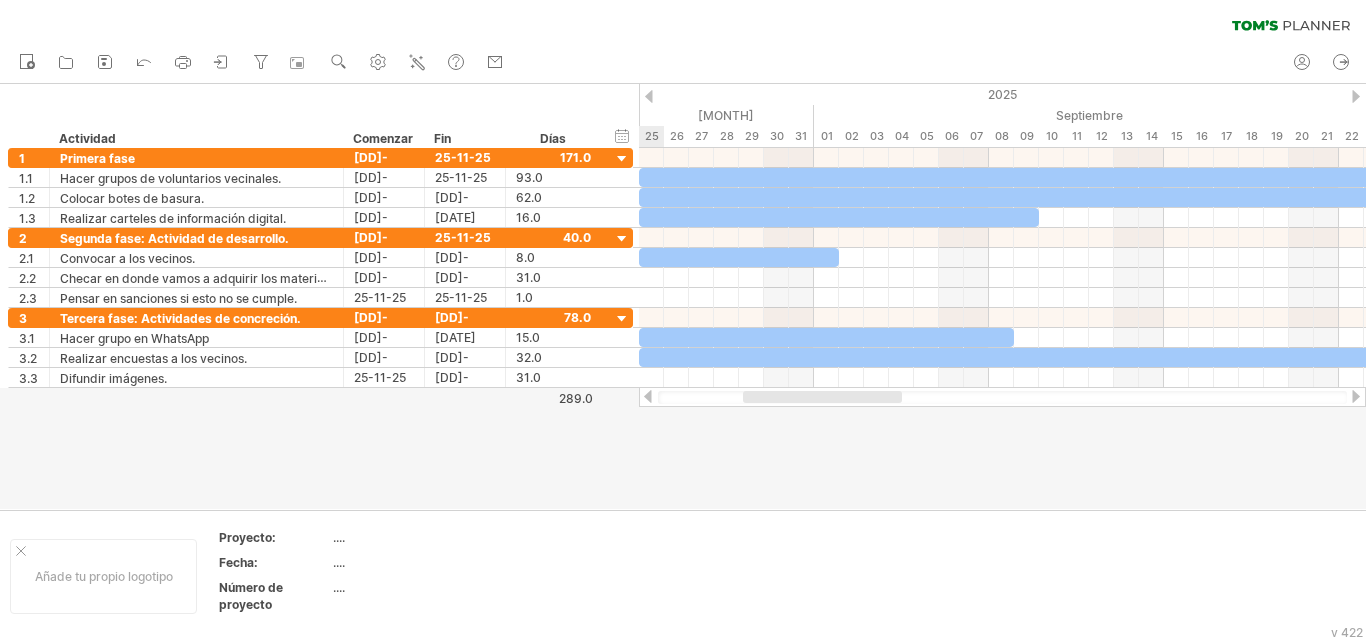 click at bounding box center [649, 96] 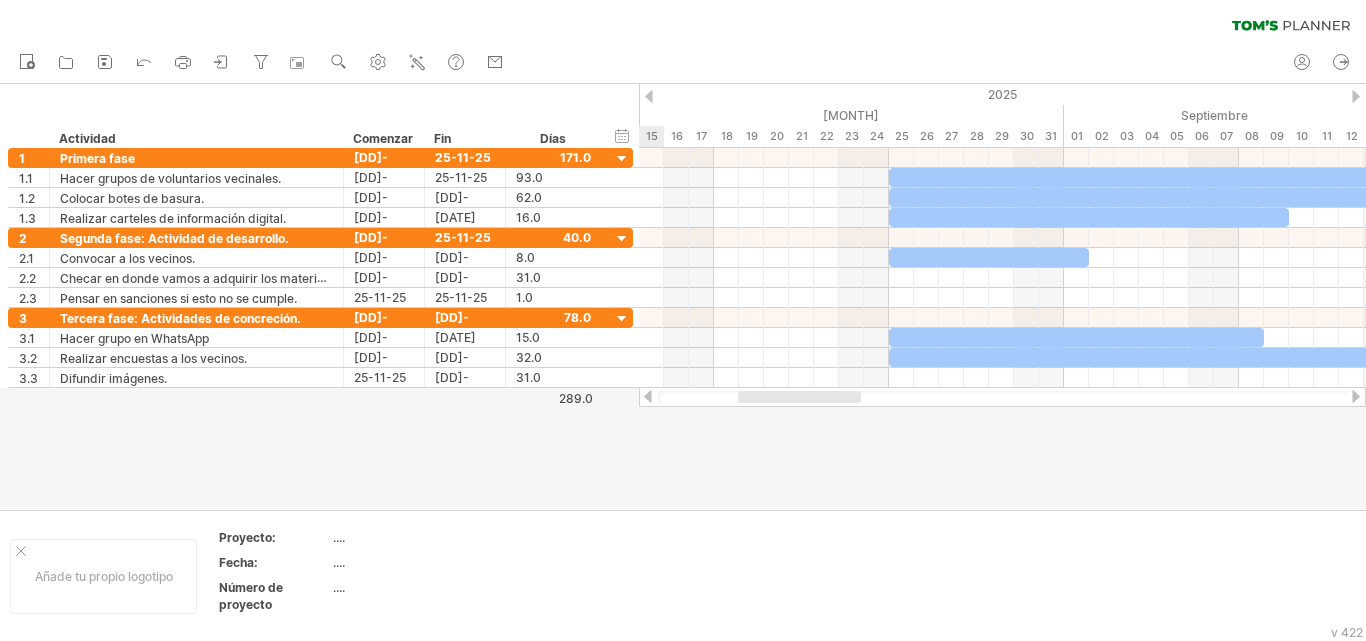 click at bounding box center (649, 96) 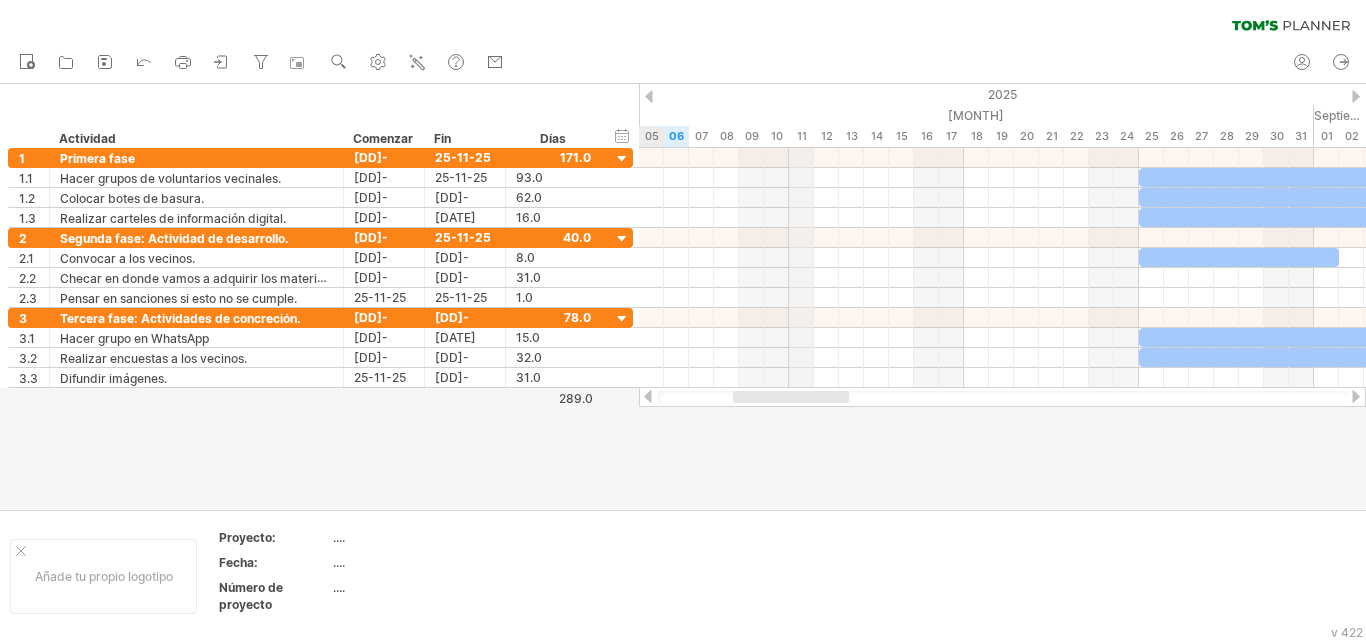 click on "11" at bounding box center (802, 136) 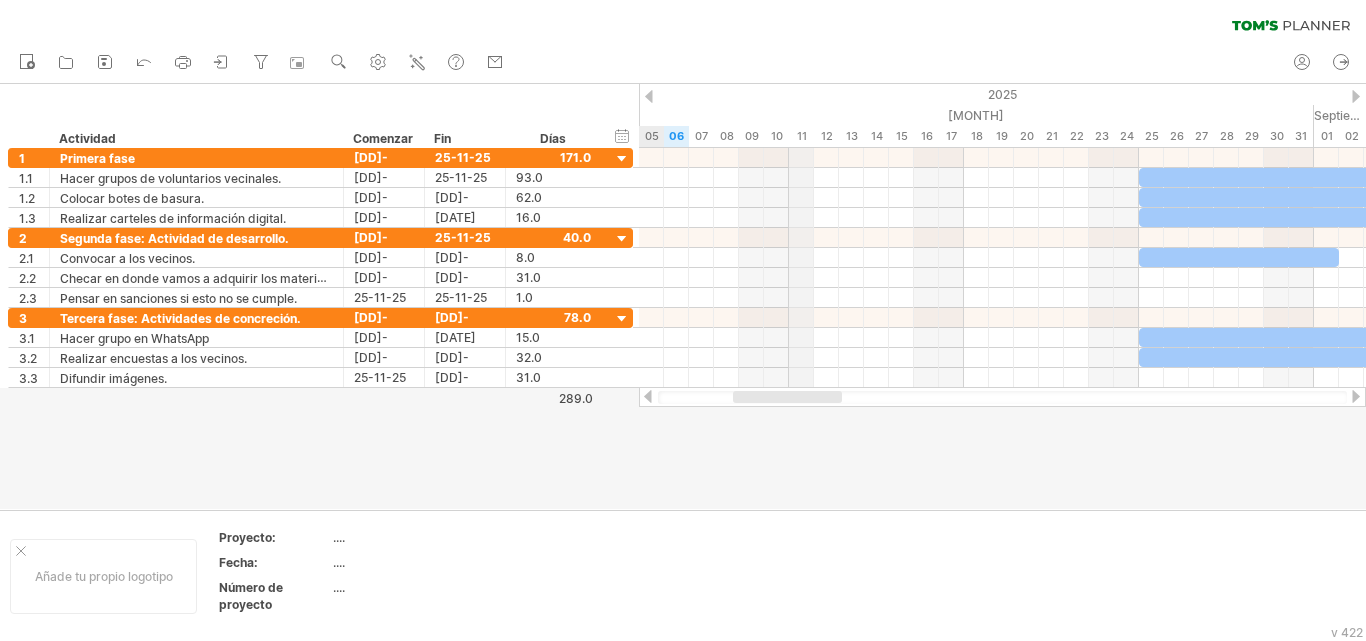 click on "11" at bounding box center (802, 136) 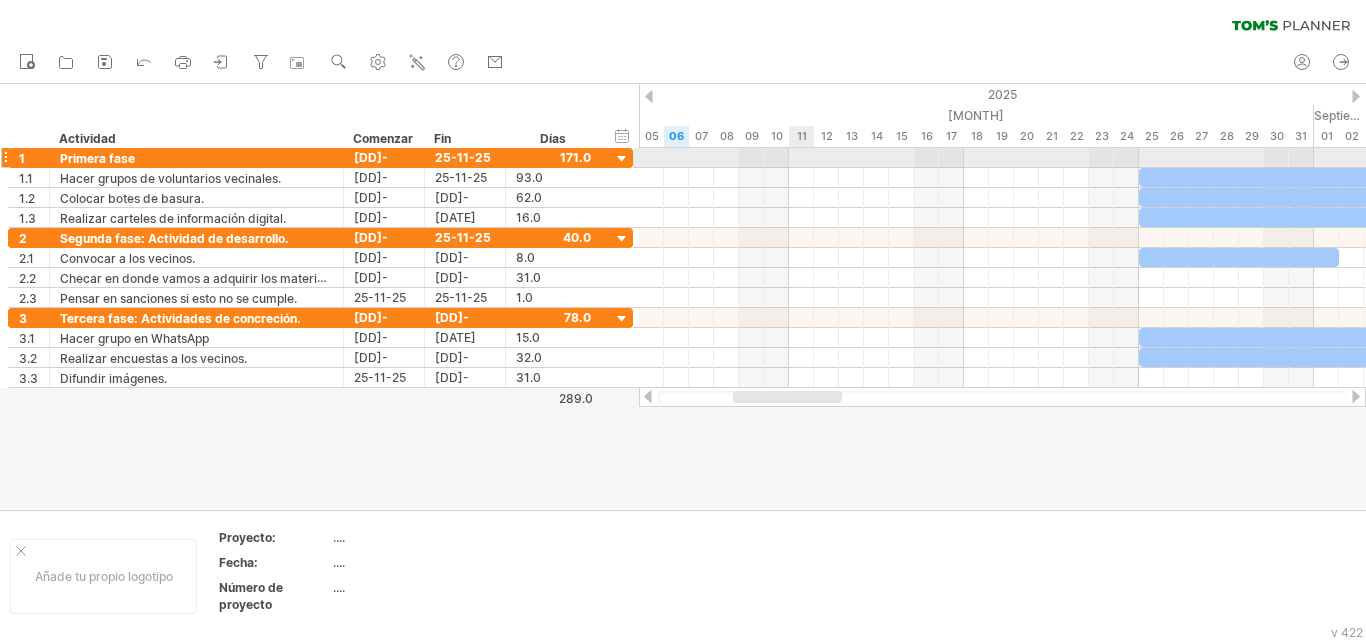 click at bounding box center [1002, 158] 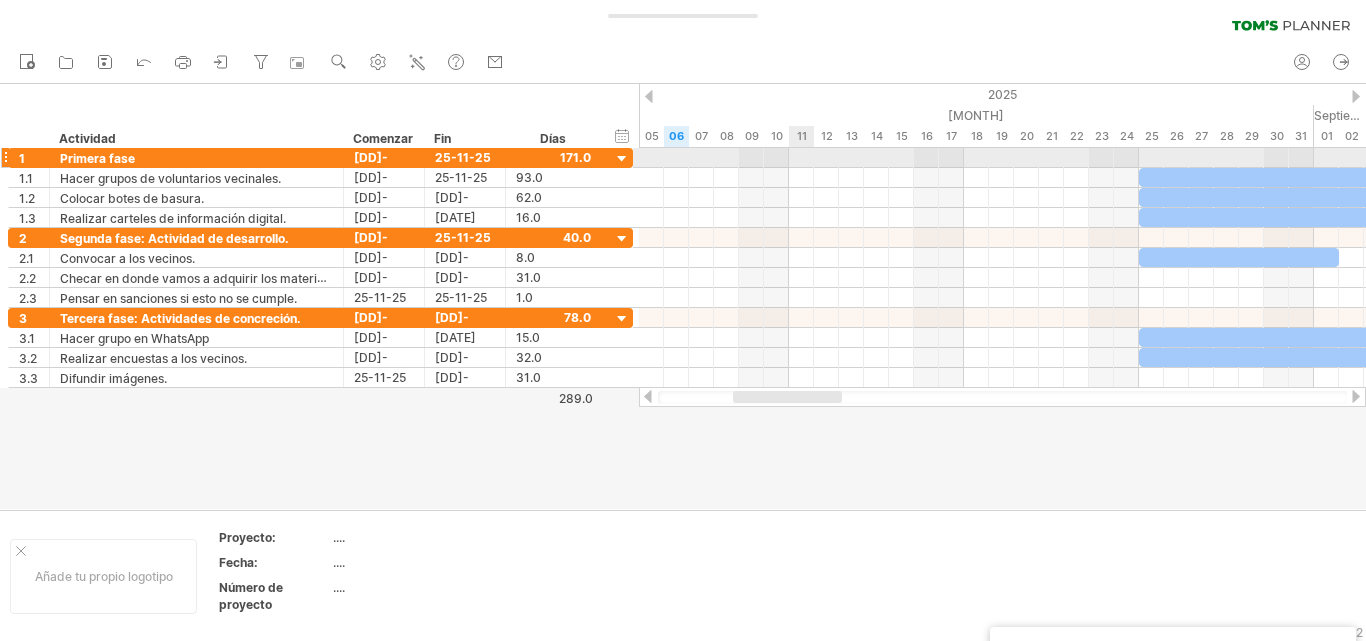 click at bounding box center (1002, 158) 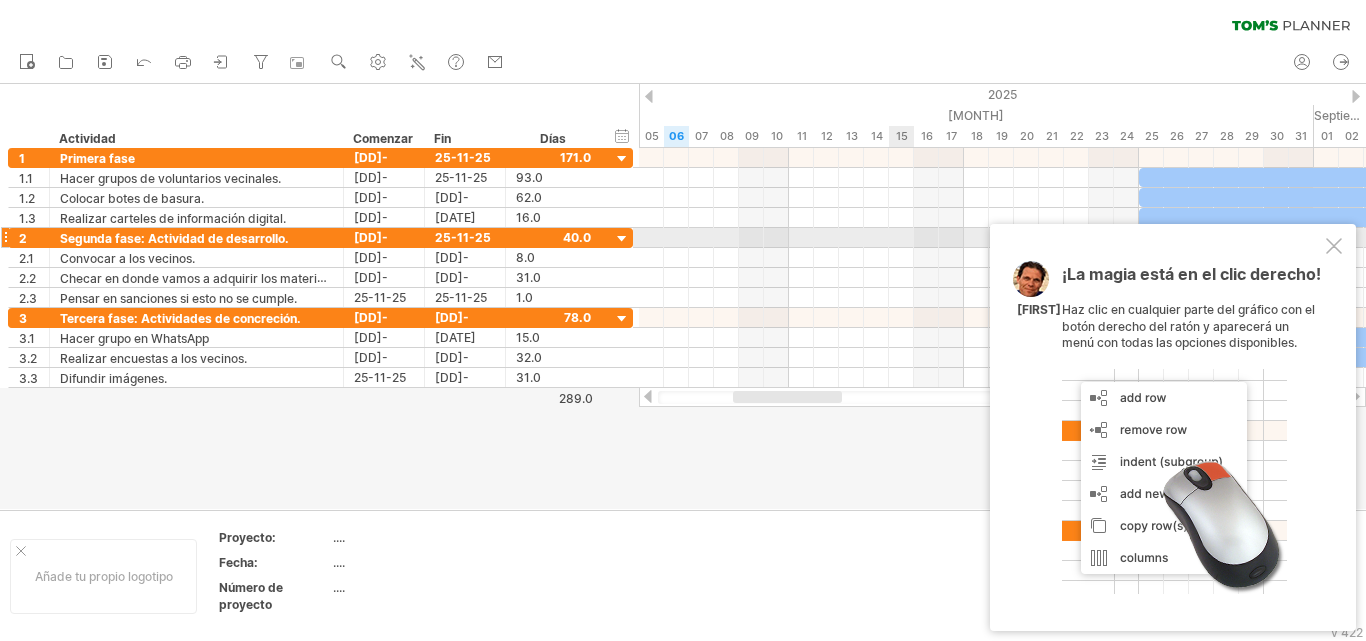 click at bounding box center [1334, 246] 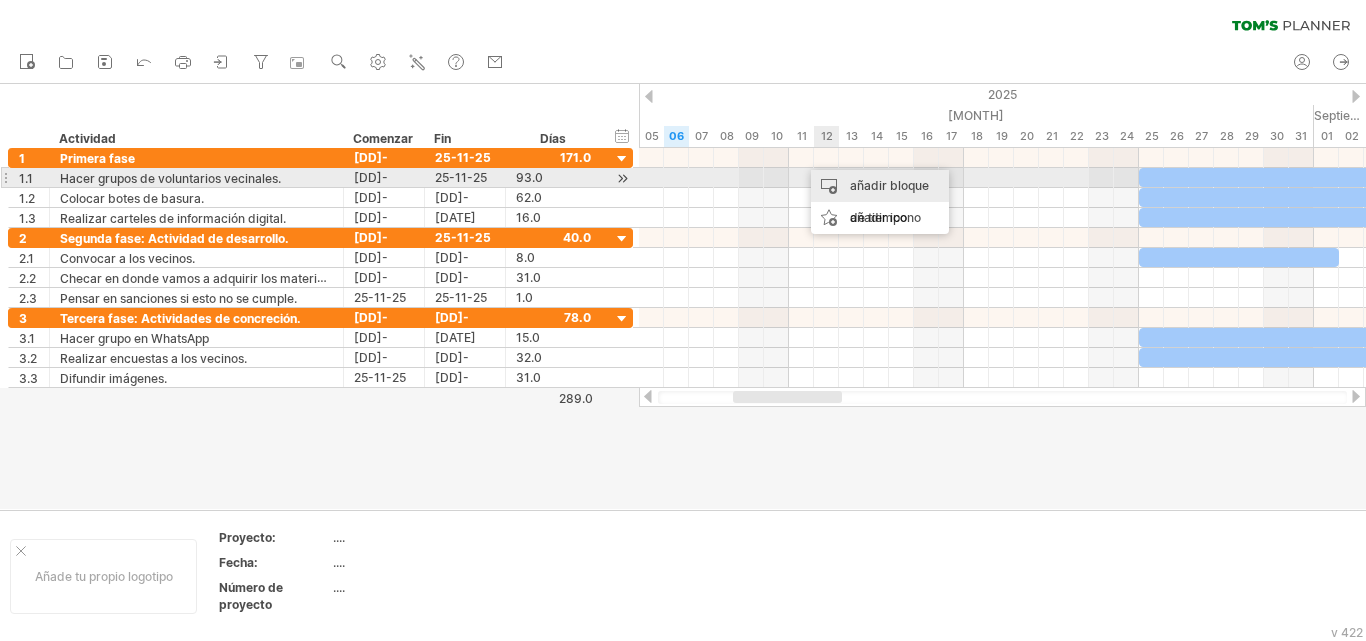 click on "añadir bloque de tiempo" at bounding box center (880, 202) 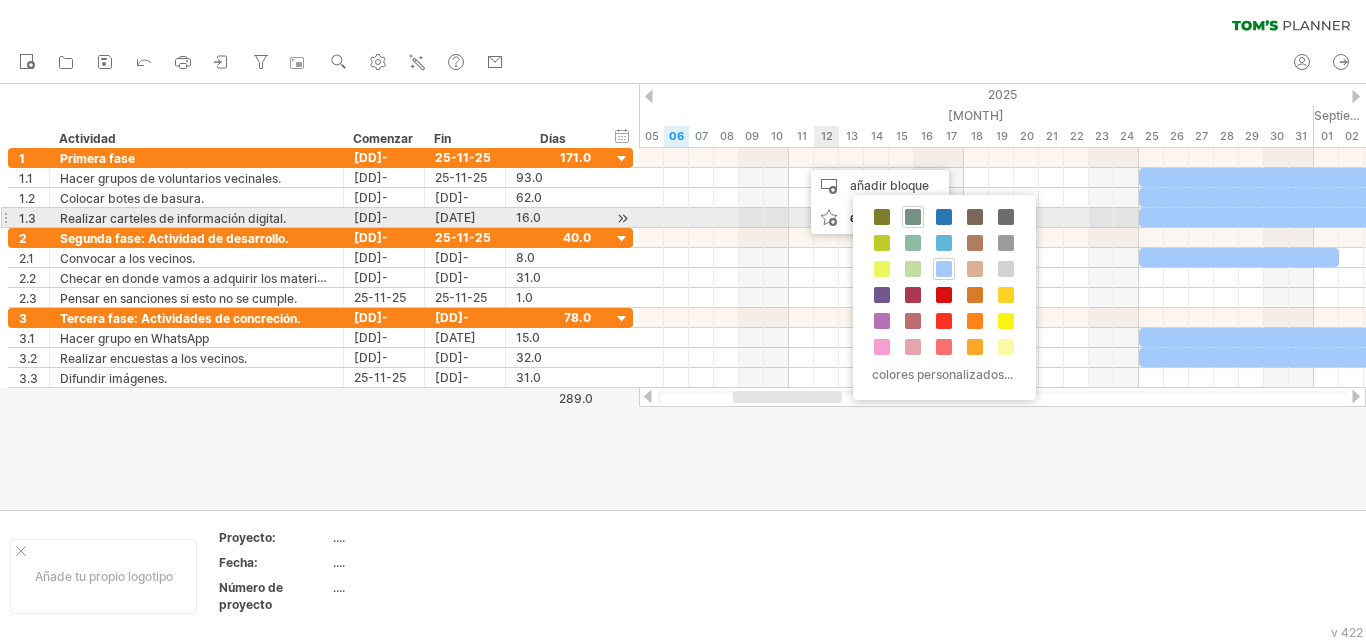 click at bounding box center [913, 217] 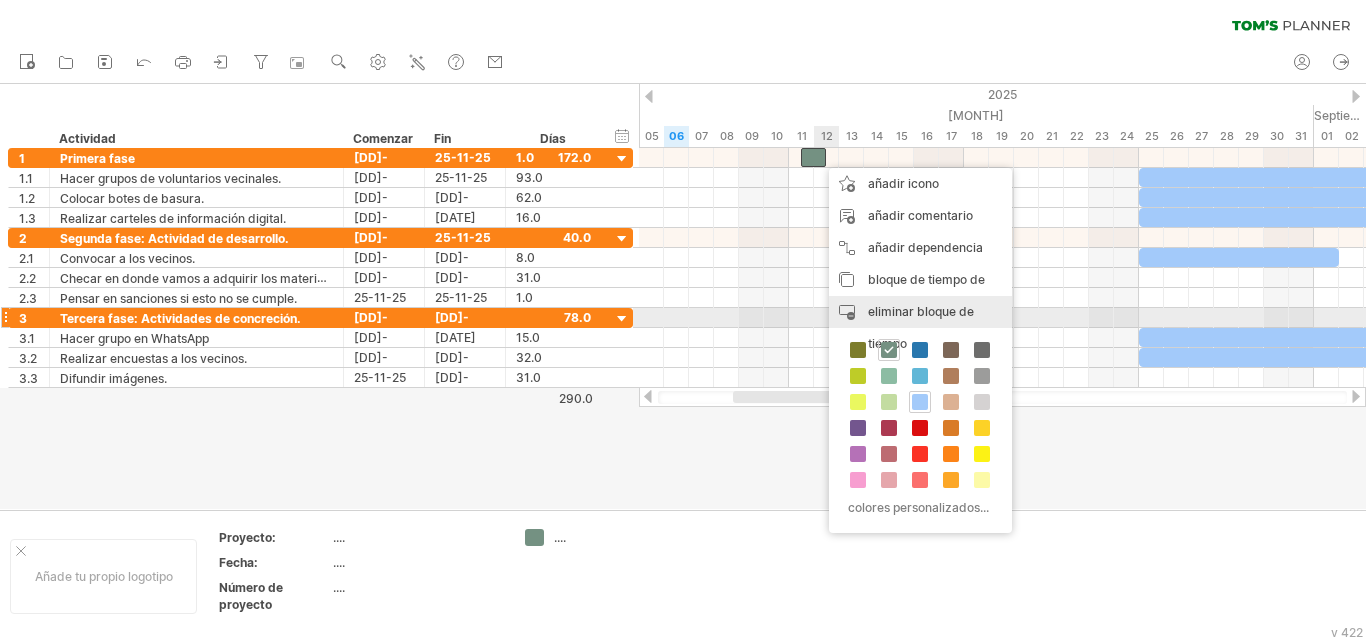 click on "eliminar bloque de tiempo" at bounding box center (921, 327) 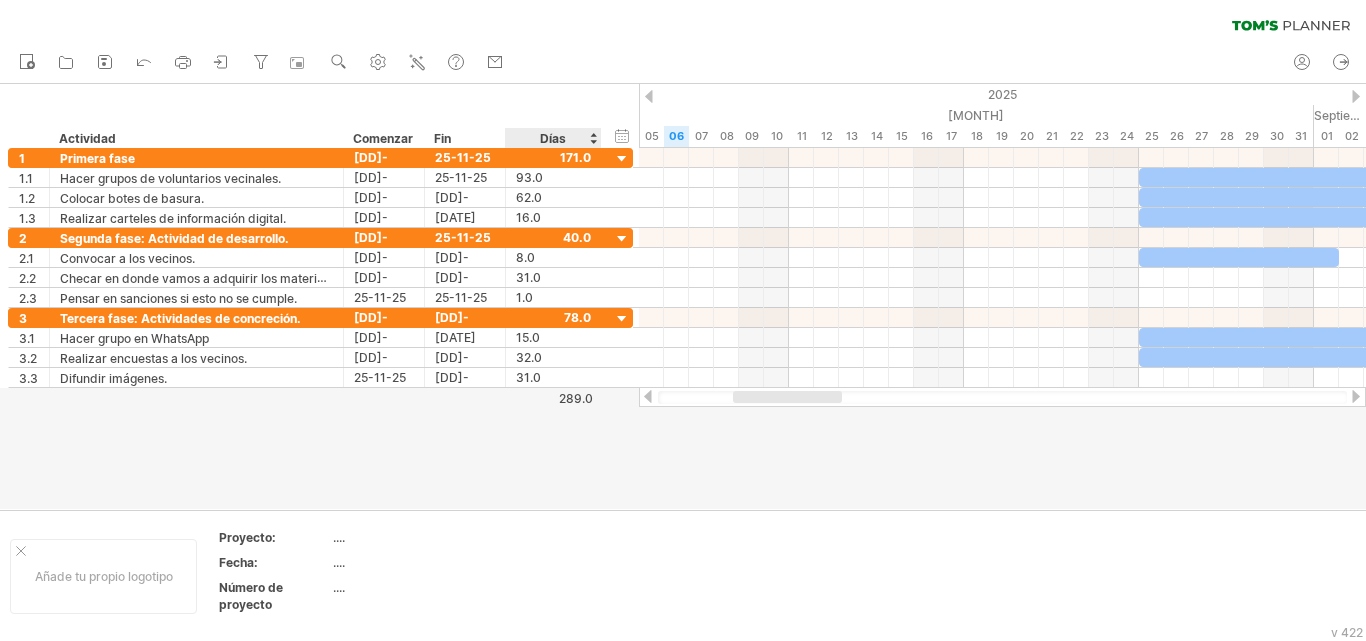 click on "ocultar inicio/fin/duración mostrar inicio/fin/duración
******** Actividad Comenzar   Fin   Días" at bounding box center (319, 116) 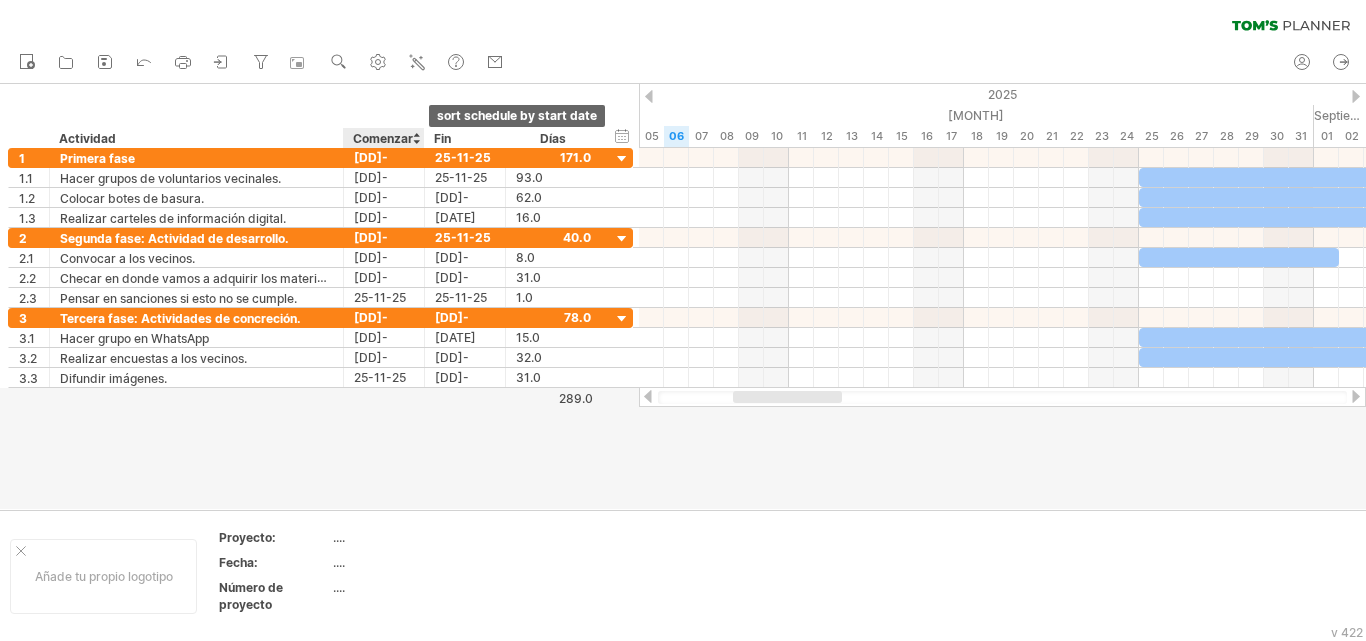 click at bounding box center [416, 138] 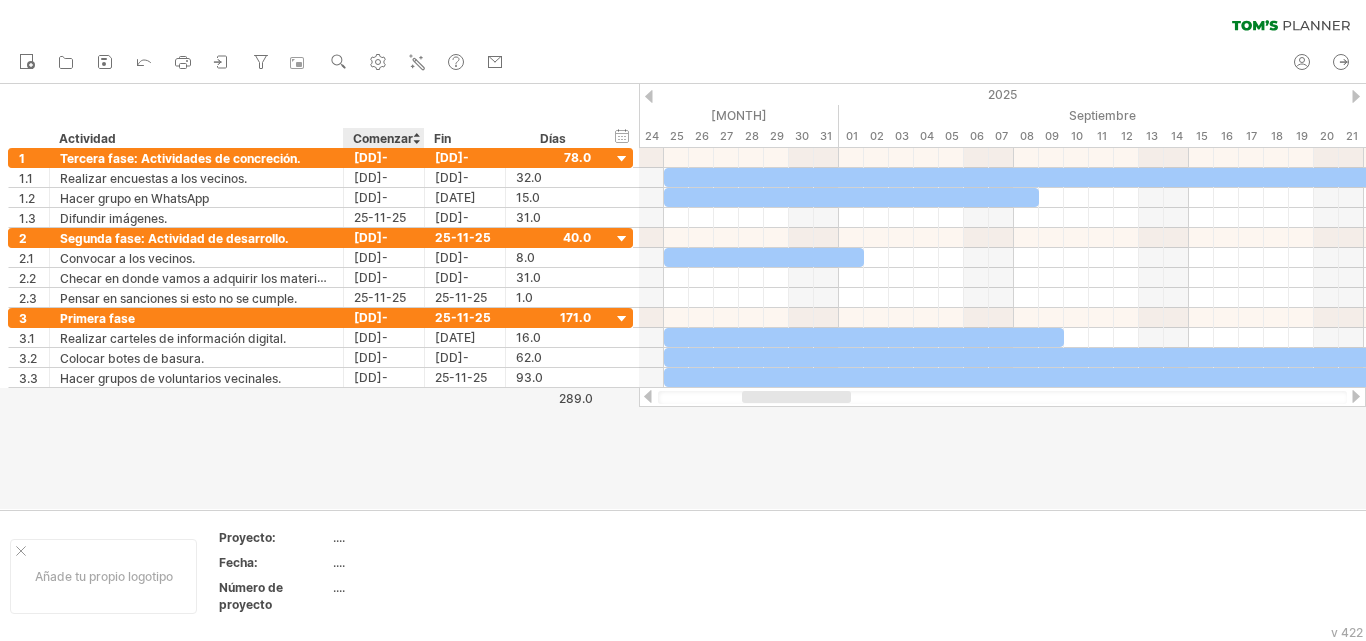click at bounding box center (416, 138) 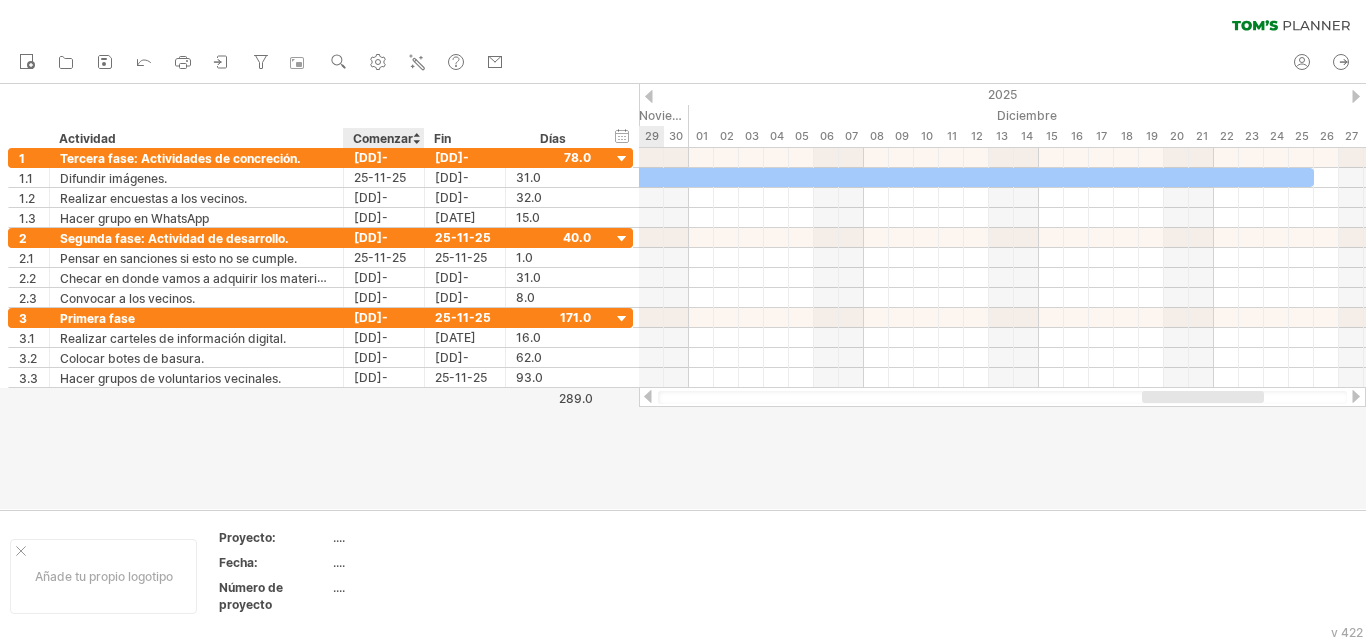 click at bounding box center [416, 138] 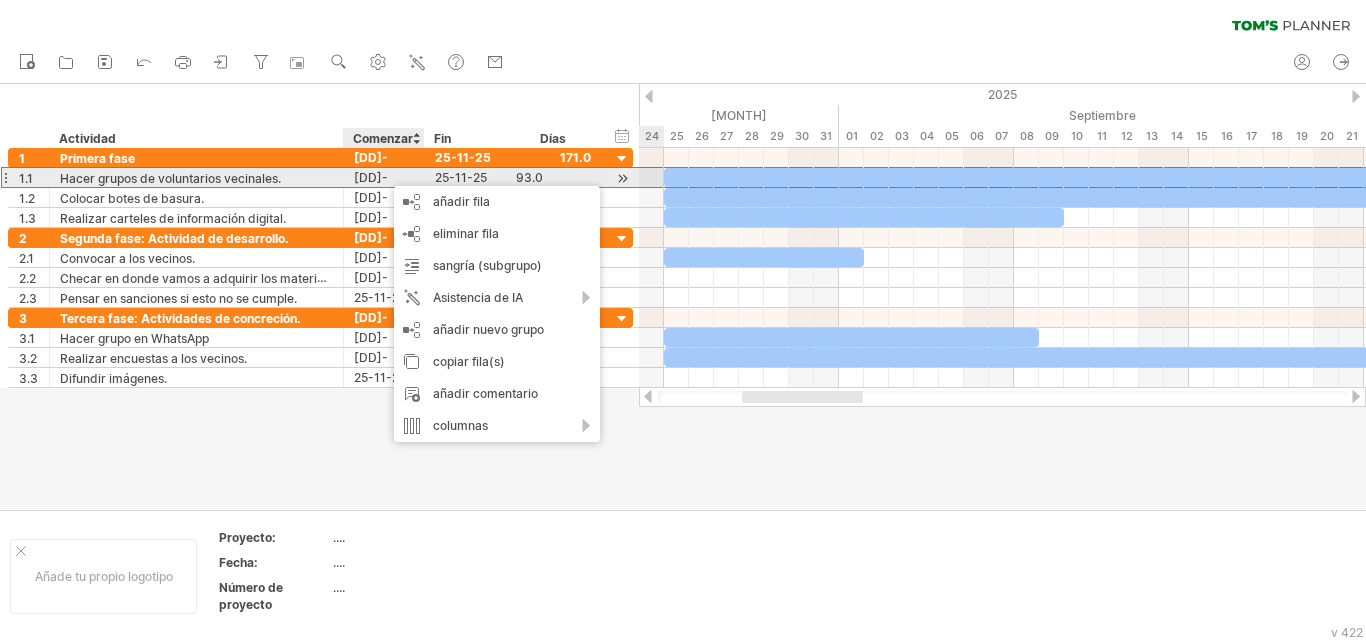 click on "[DD]-[MM]-[YY]" at bounding box center (373, 197) 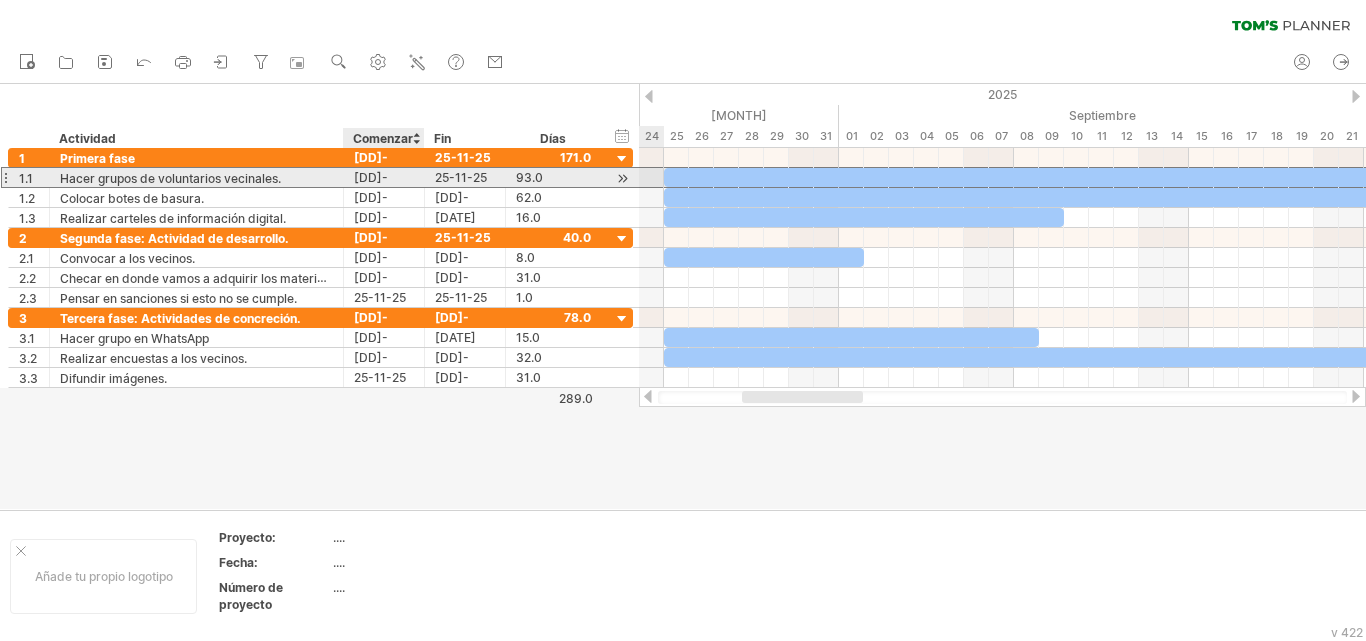 click on "[DD]-[MM]-[YY]" at bounding box center [373, 197] 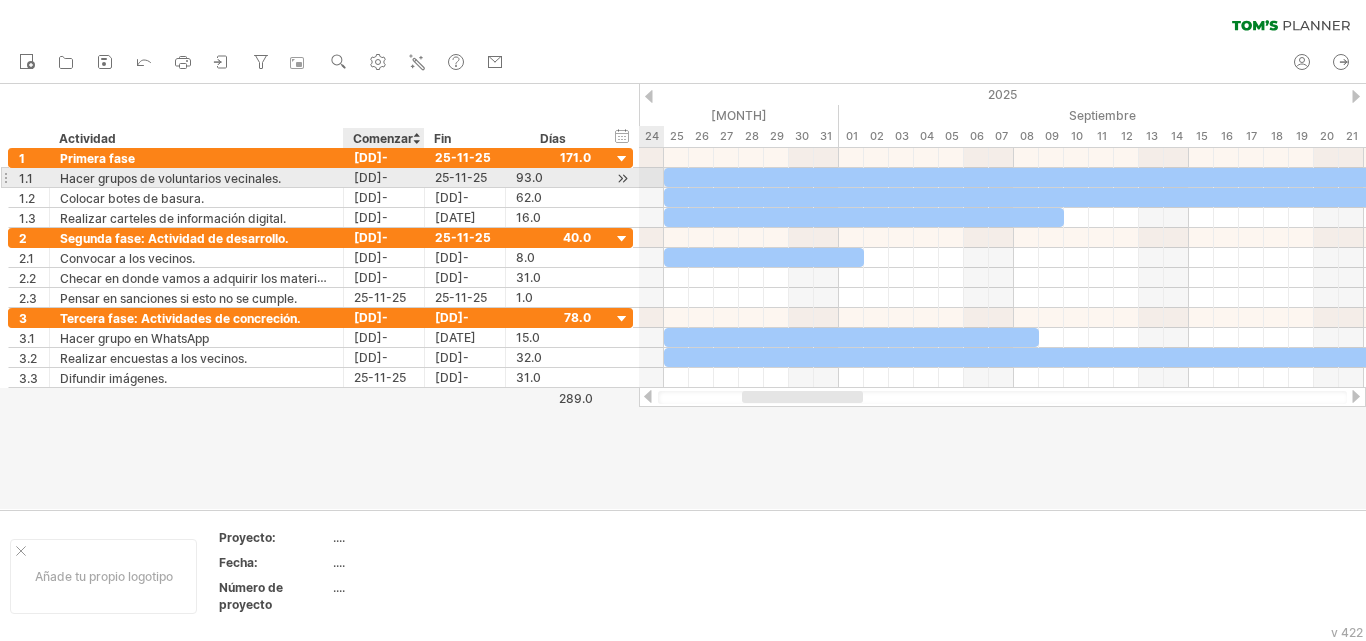 click on "[DD]-[MM]-[YY]" at bounding box center [373, 197] 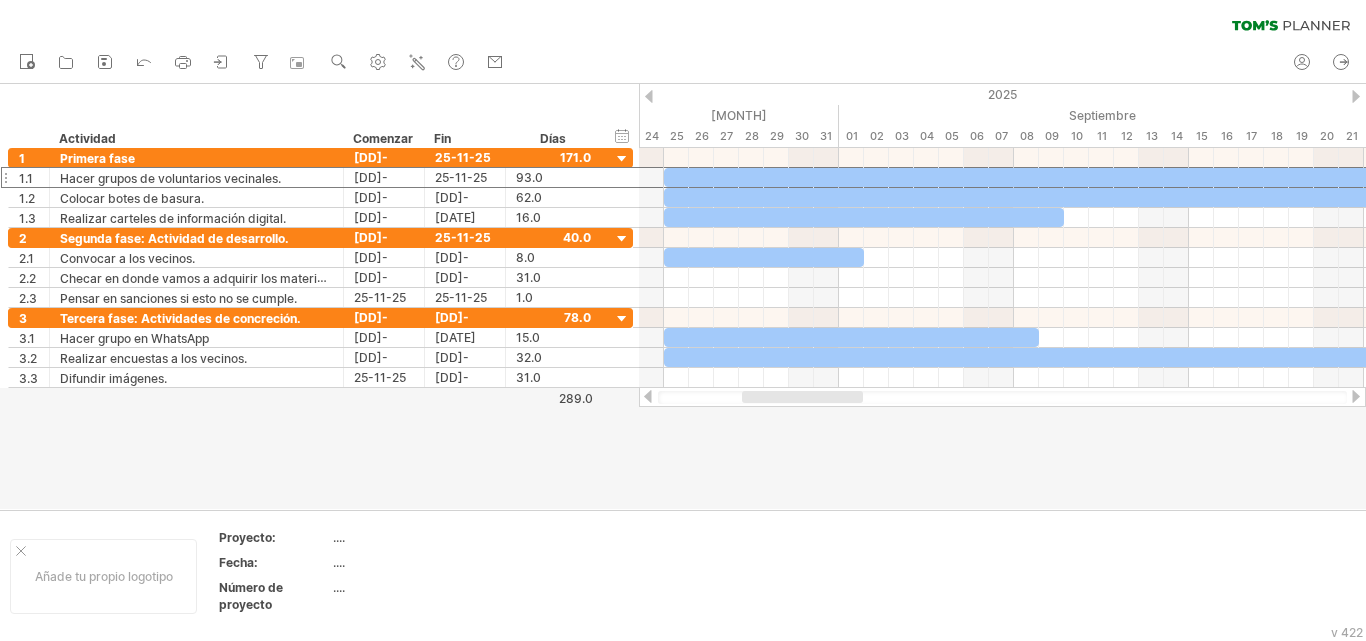 click at bounding box center (683, 296) 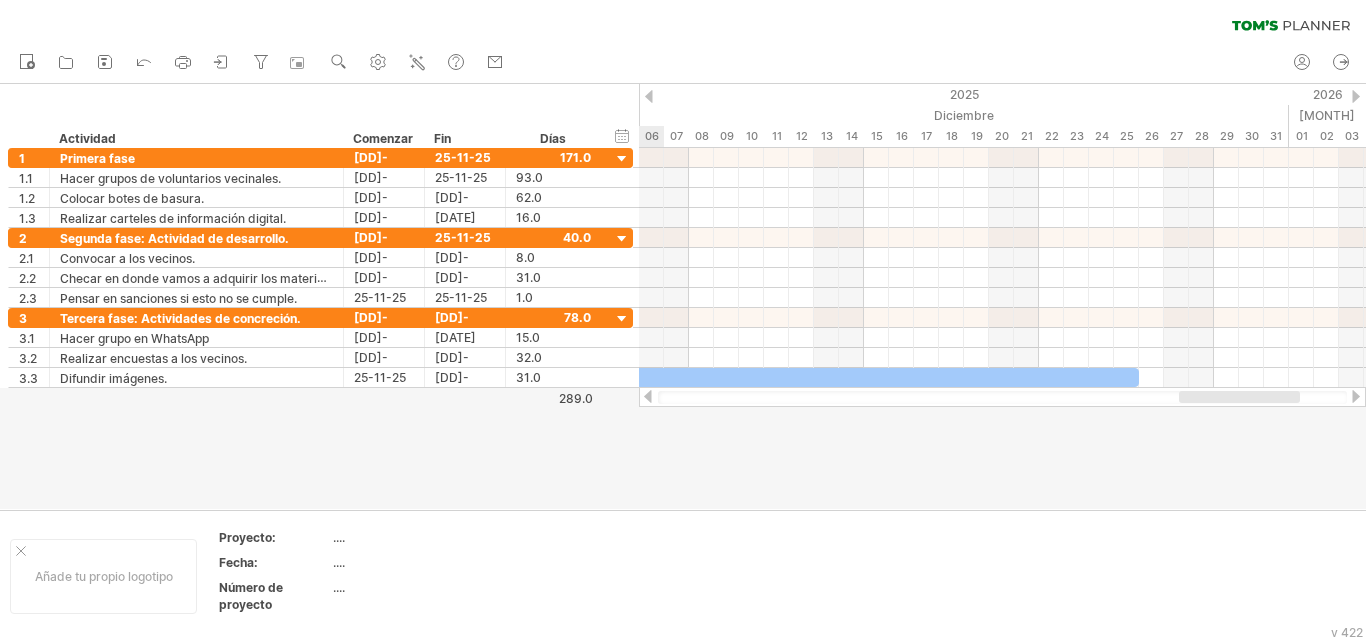drag, startPoint x: 830, startPoint y: 395, endPoint x: 1269, endPoint y: 460, distance: 443.78598 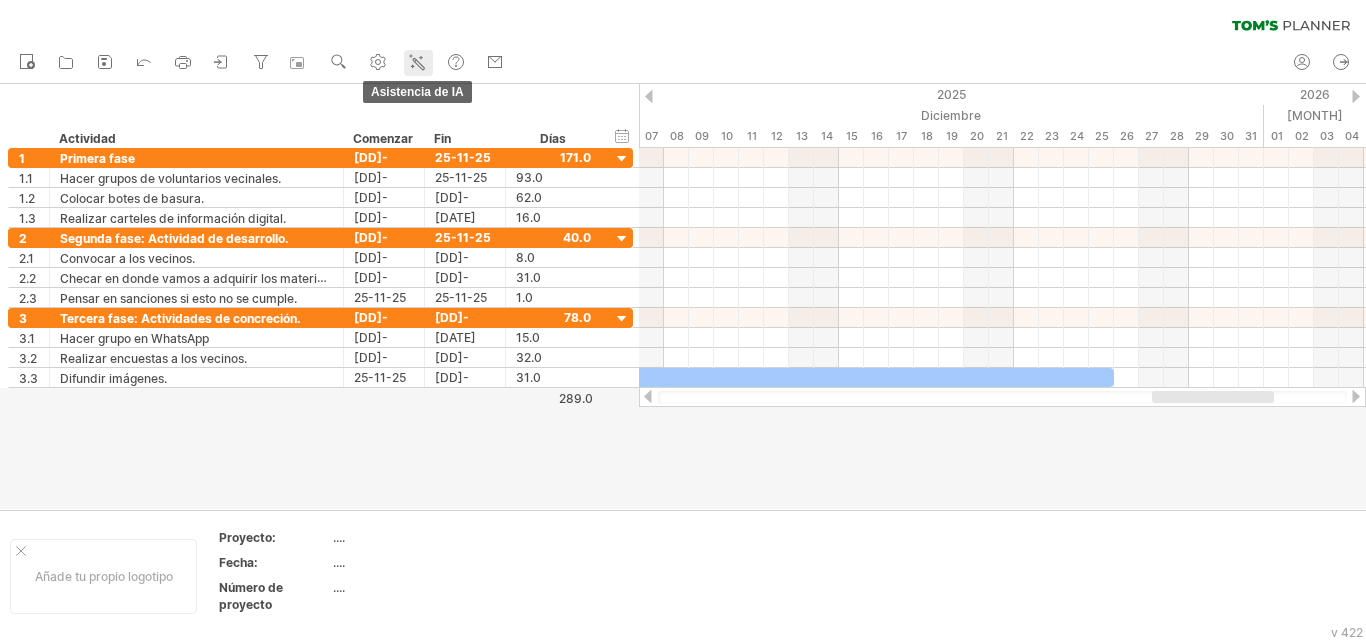 click 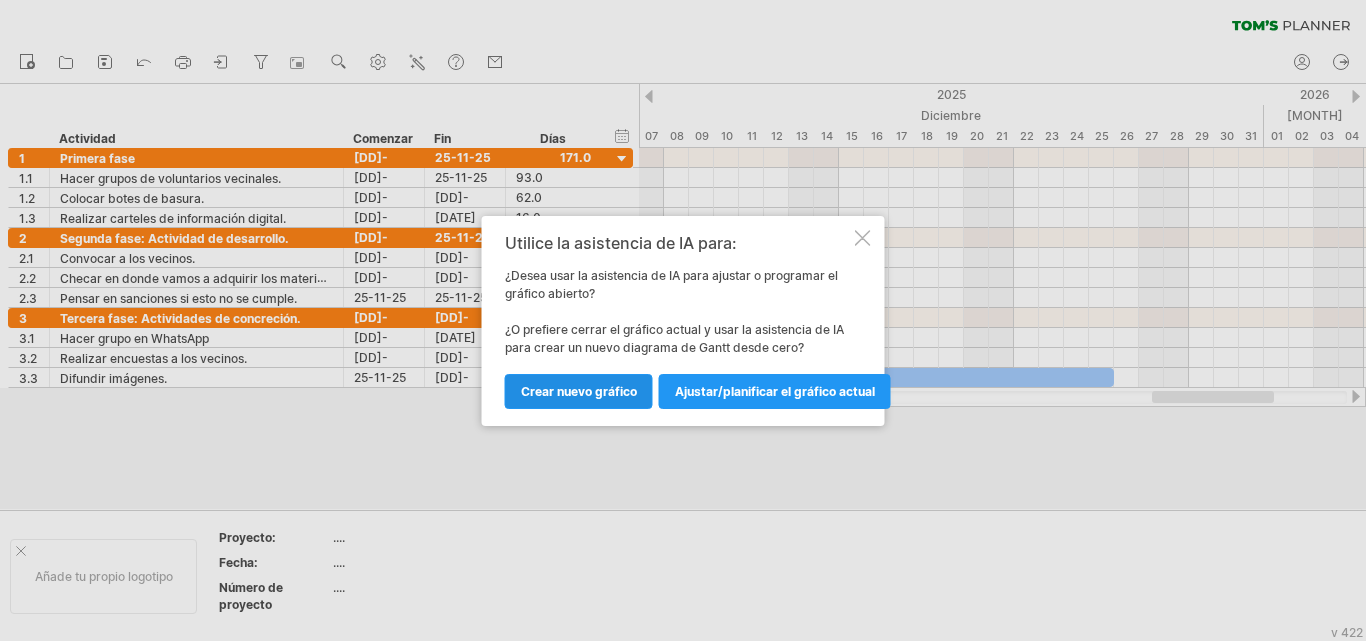 click on "Crear nuevo gráfico" at bounding box center (579, 391) 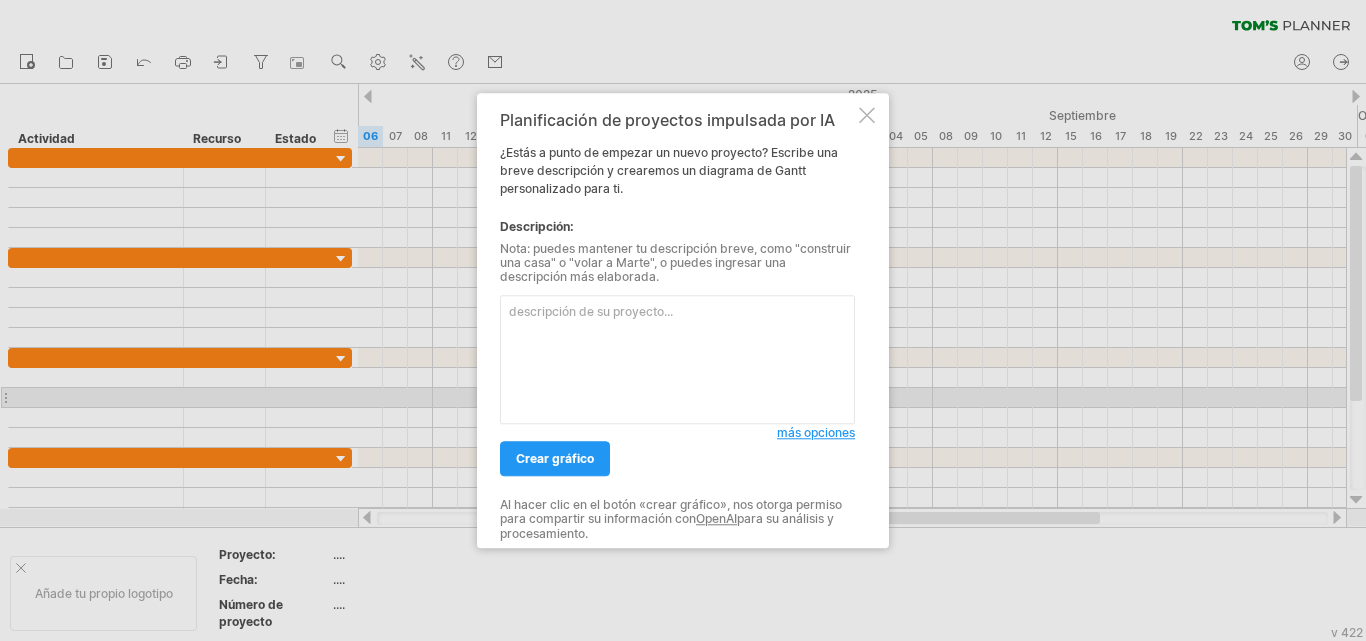 click at bounding box center [677, 359] 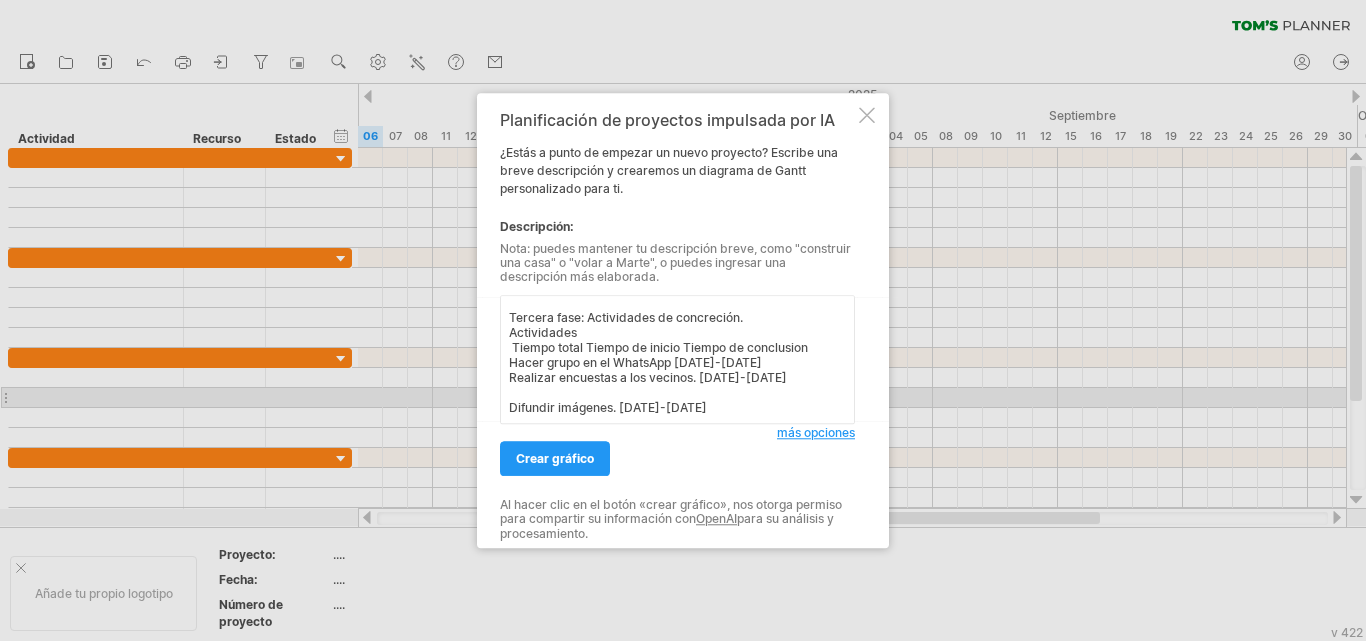 scroll, scrollTop: 264, scrollLeft: 0, axis: vertical 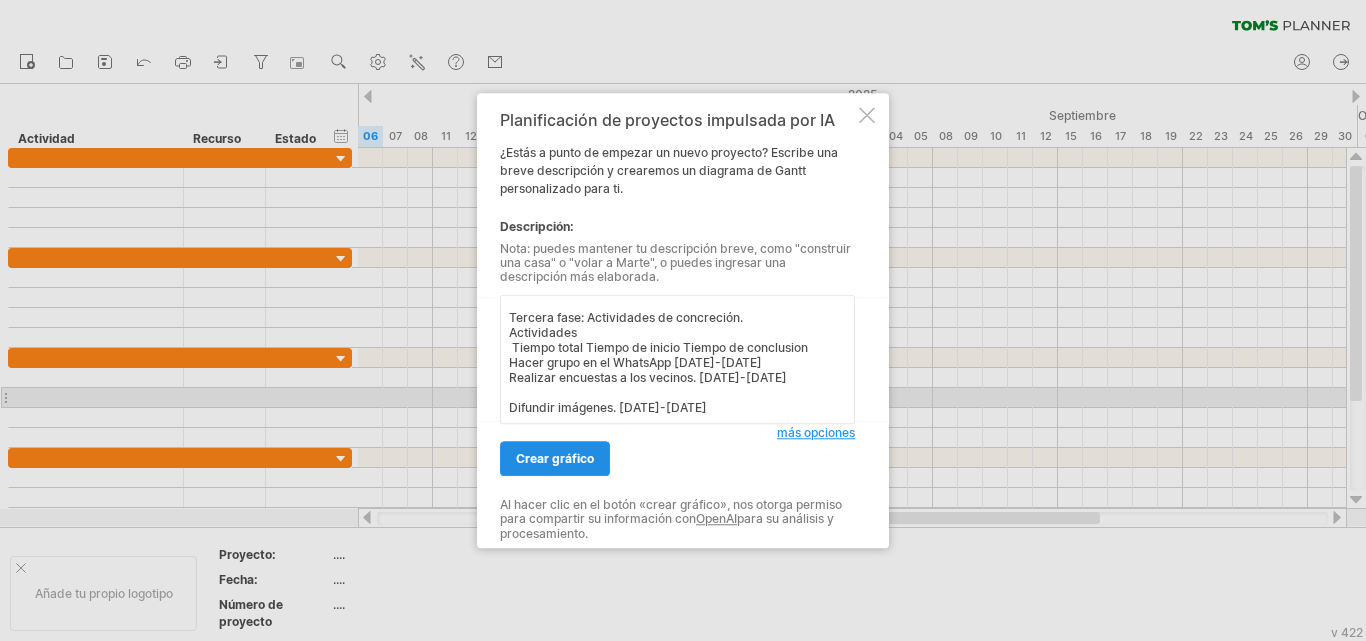 type on "Hacer grupos de voluntarios vecinales. [DATE]-[DATE]
Colocar botes de basura. [DATE]-[DATE]
Realizar carteles de información digitales. [DATE]-[DATE]
Segunda fase: Actividad de desarrollo.
Actividades
Tiempo total Tiempo de inicio tiempo de conclusion
Convocar a los vecinos. [DATE]-[DATE]
Checar en donde vamos adquirir los materiales. [DATE]-[DATE]
Pensar en sanciones si esto no se cumple. [DATE]-[DATE]
Tercera fase: Actividades de concreción.
Actividades
Tiempo total Tiempo de inicio Tiempo de conclusion
Hacer grupo en el WhatsApp [DATE]-[DATE]
Realizar encuestas a los vecinos. [DATE]-[DATE]
Difundir imágenes. [DATE]-[DATE]" 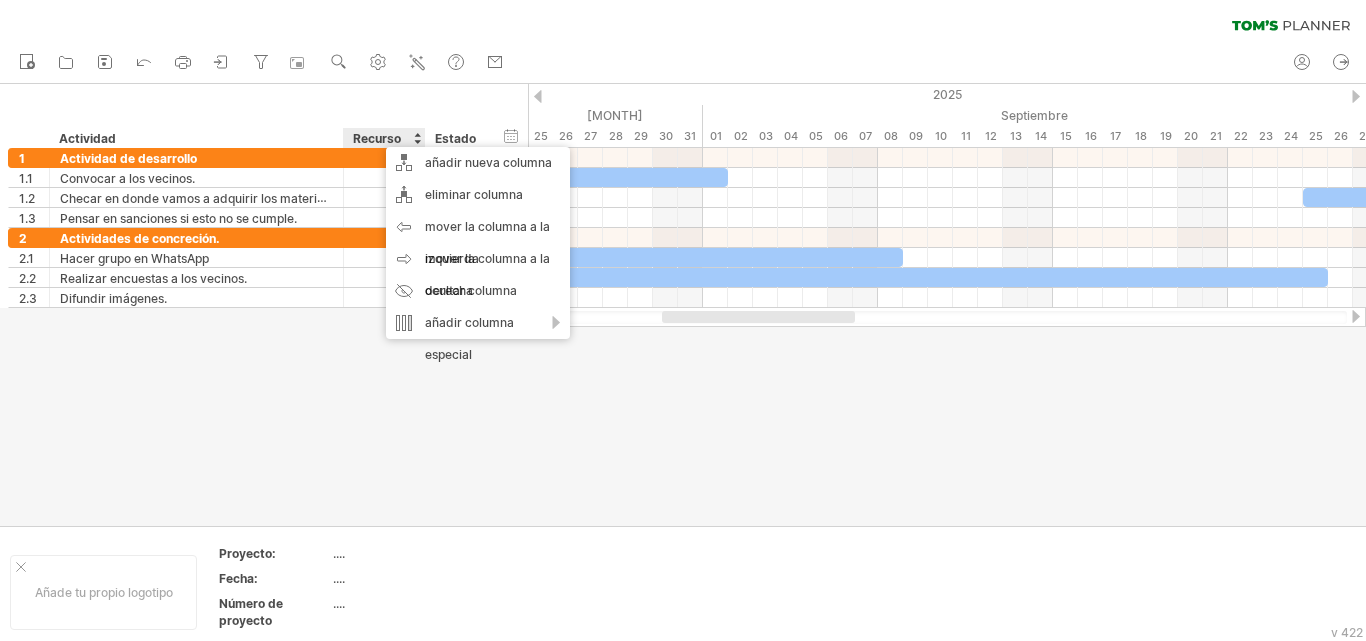 drag, startPoint x: 90, startPoint y: 442, endPoint x: 118, endPoint y: 182, distance: 261.50336 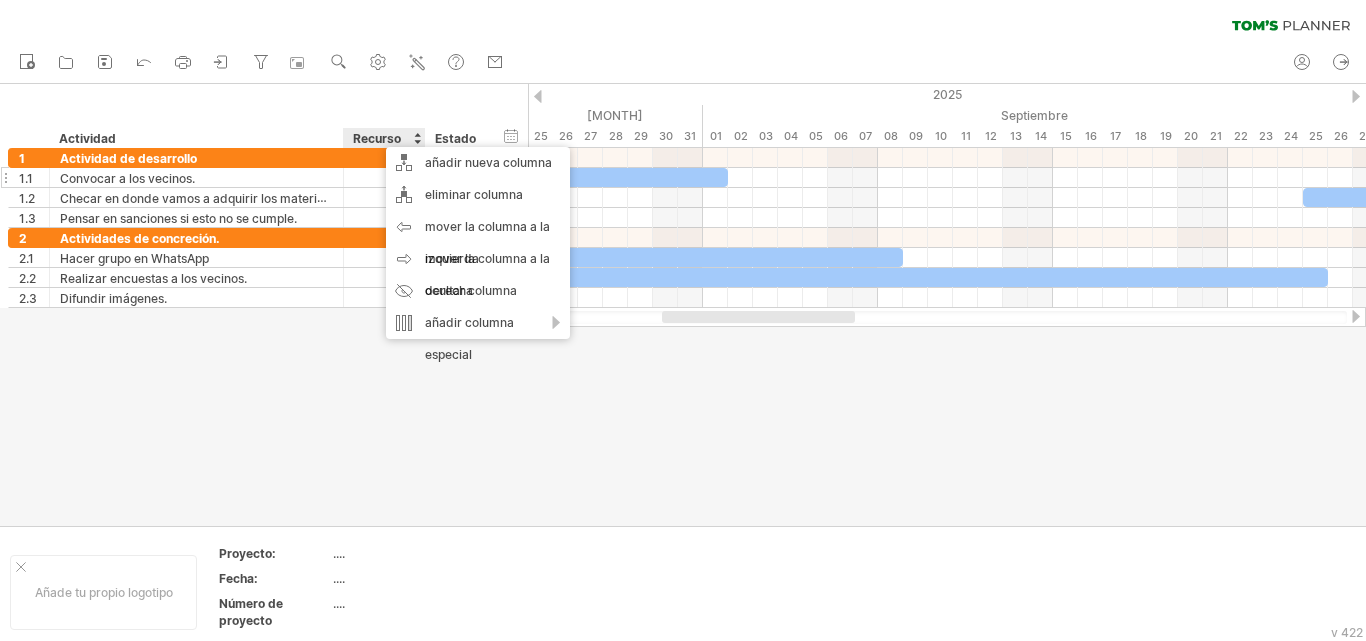 click at bounding box center (683, 305) 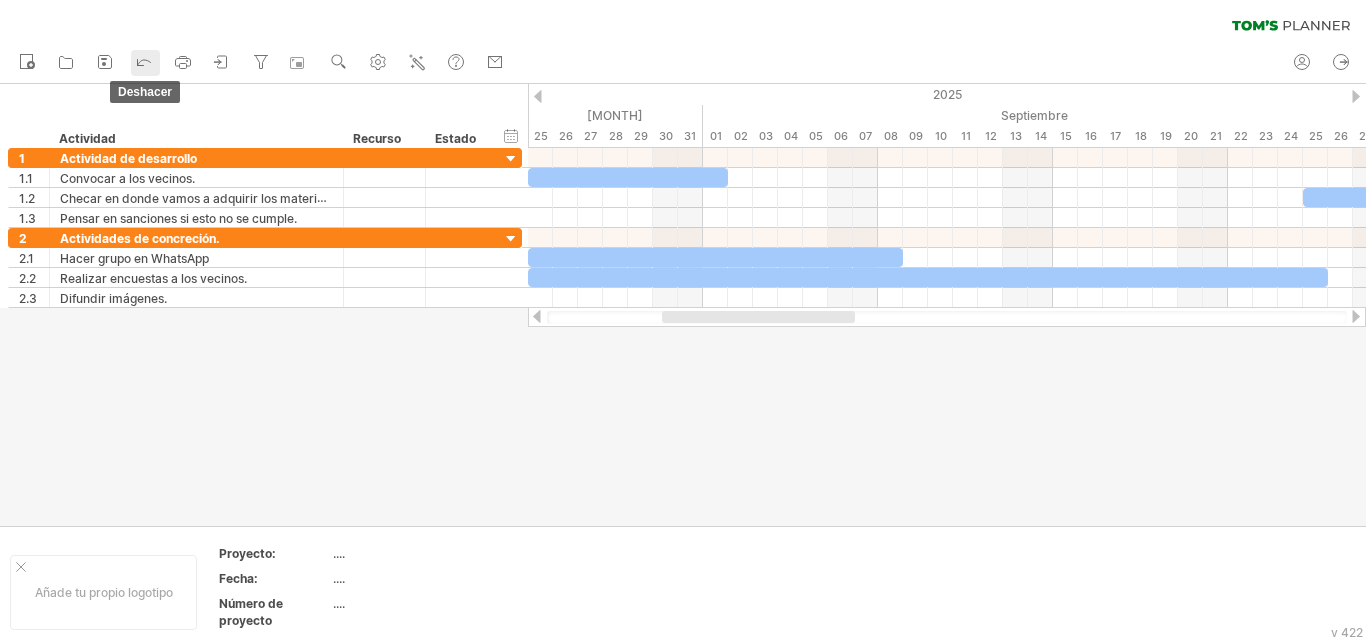 click 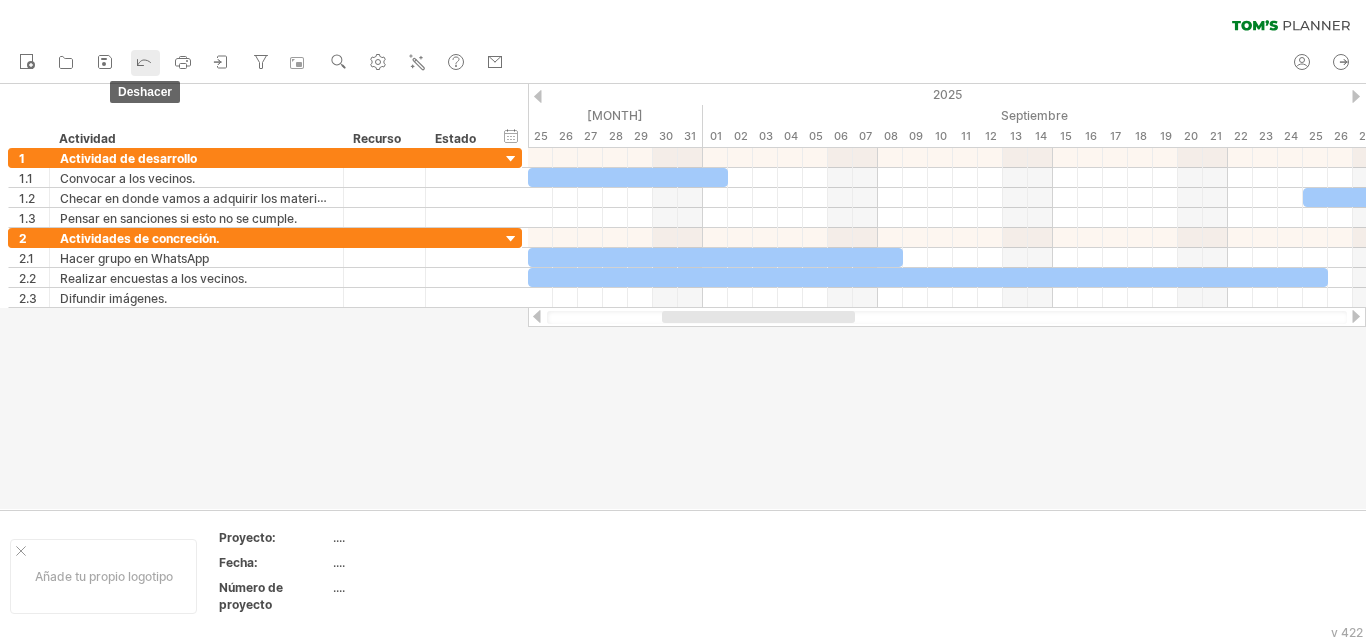 click 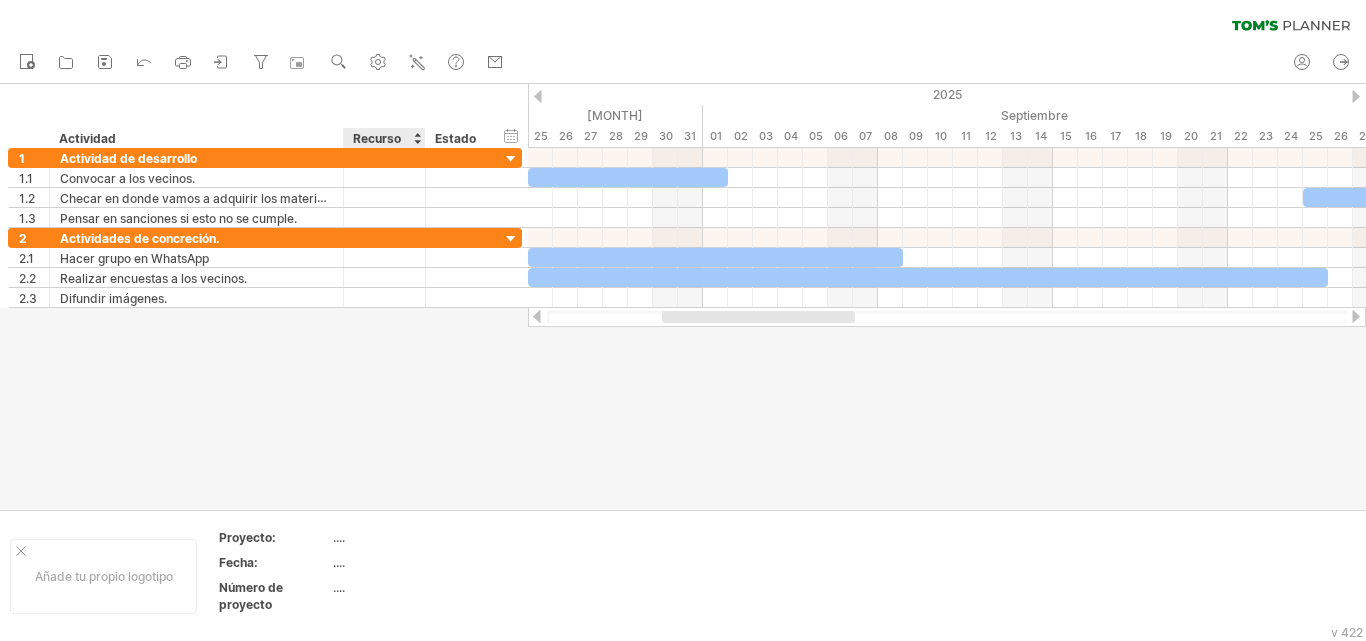 drag, startPoint x: 372, startPoint y: 382, endPoint x: 397, endPoint y: 371, distance: 27.313 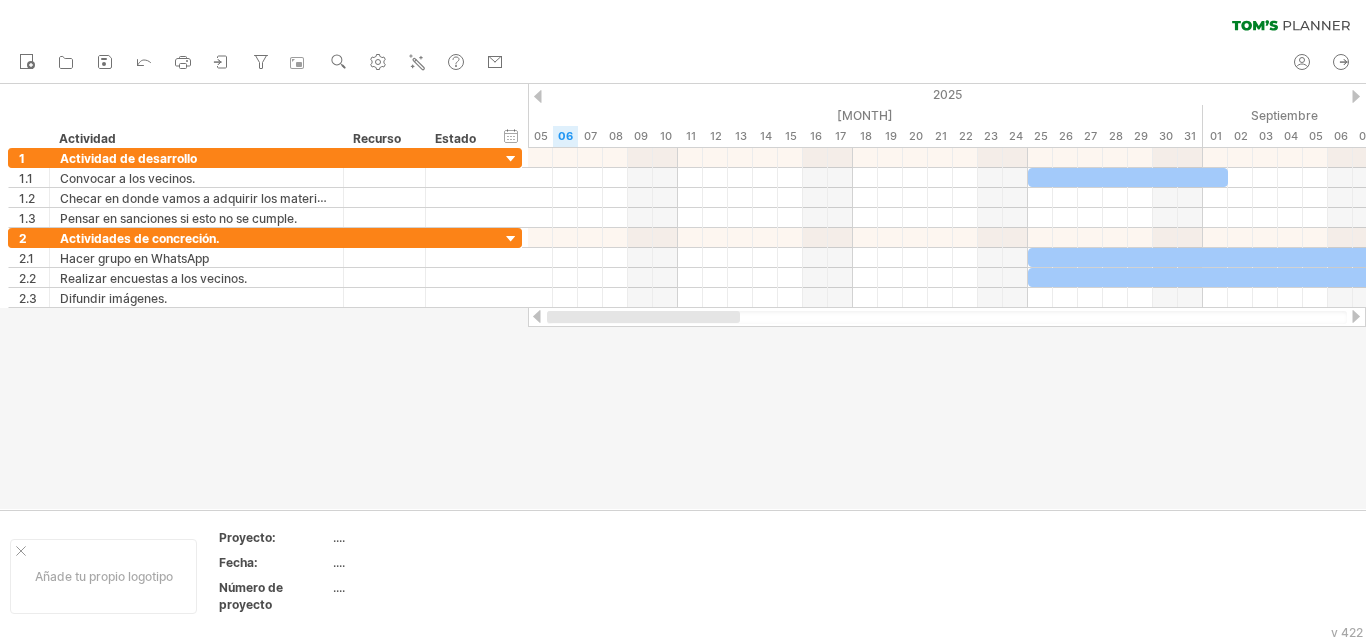 drag, startPoint x: 727, startPoint y: 317, endPoint x: 555, endPoint y: 328, distance: 172.35138 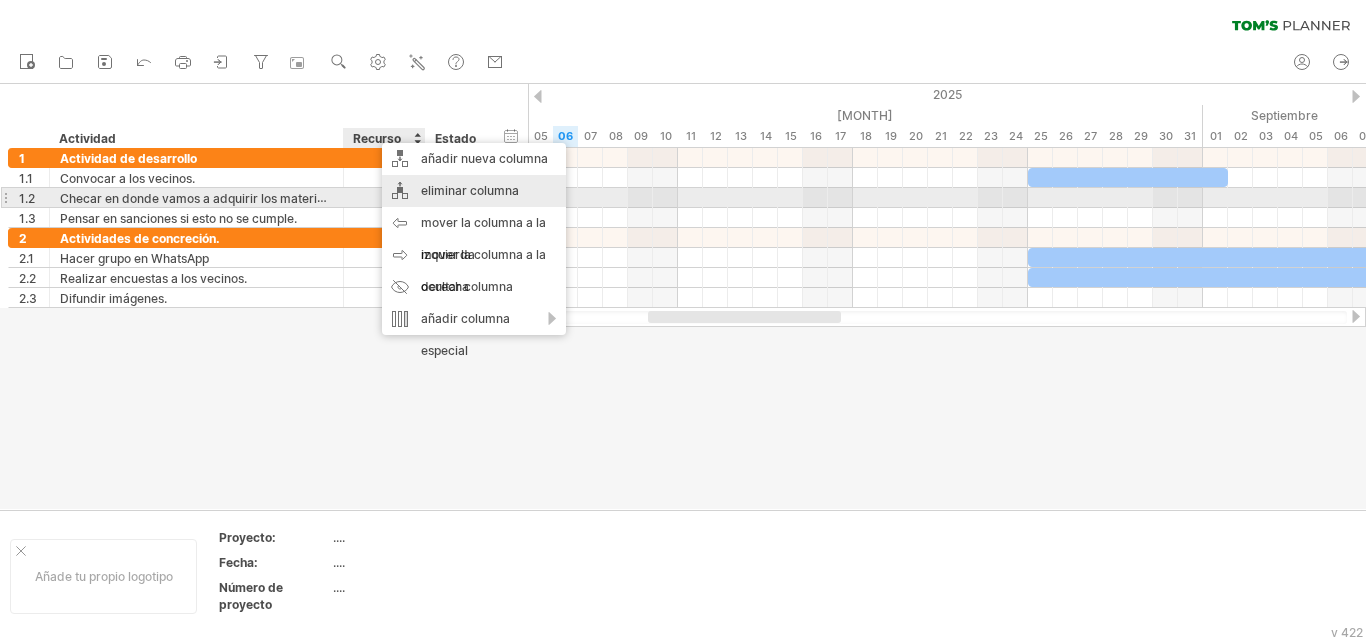 click on "eliminar columna" at bounding box center (470, 190) 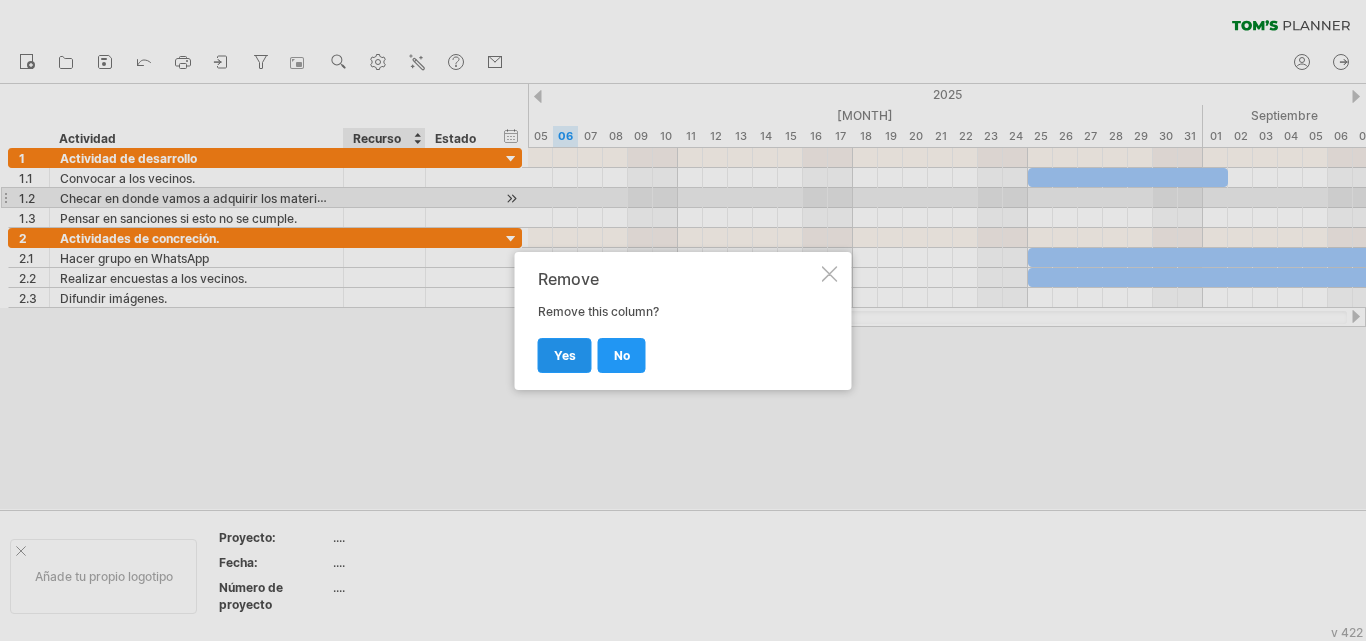 click on "yes" at bounding box center (565, 355) 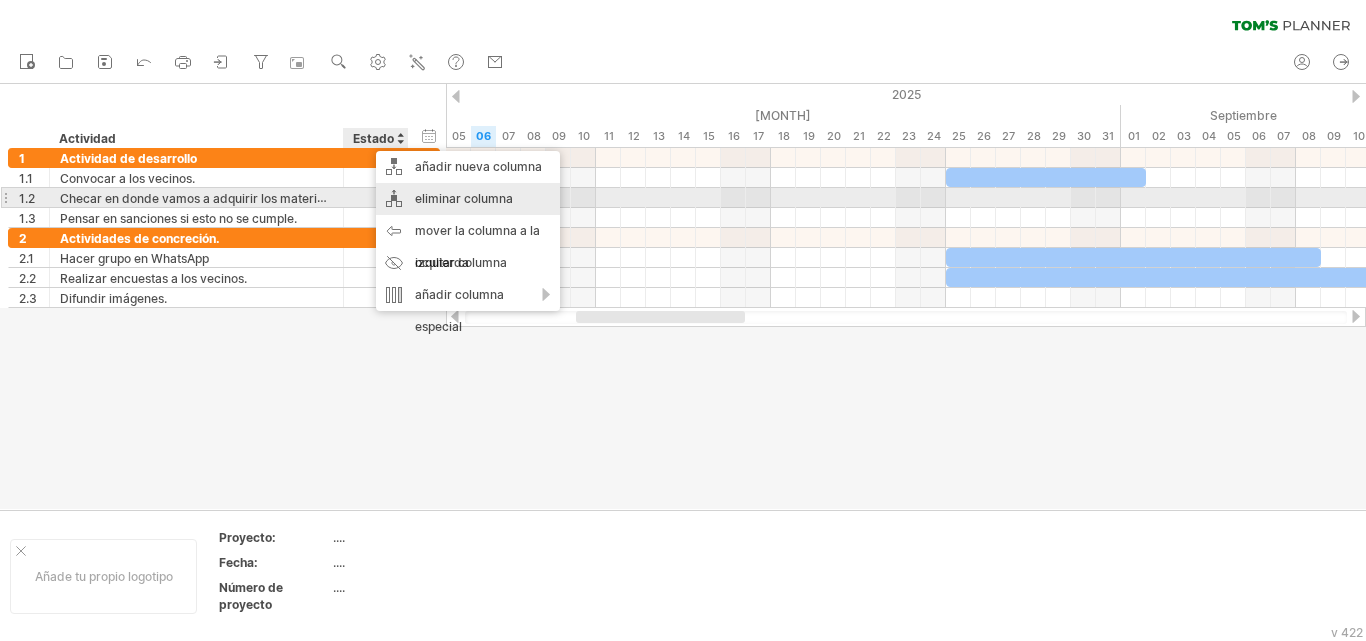 click on "eliminar columna" at bounding box center (464, 198) 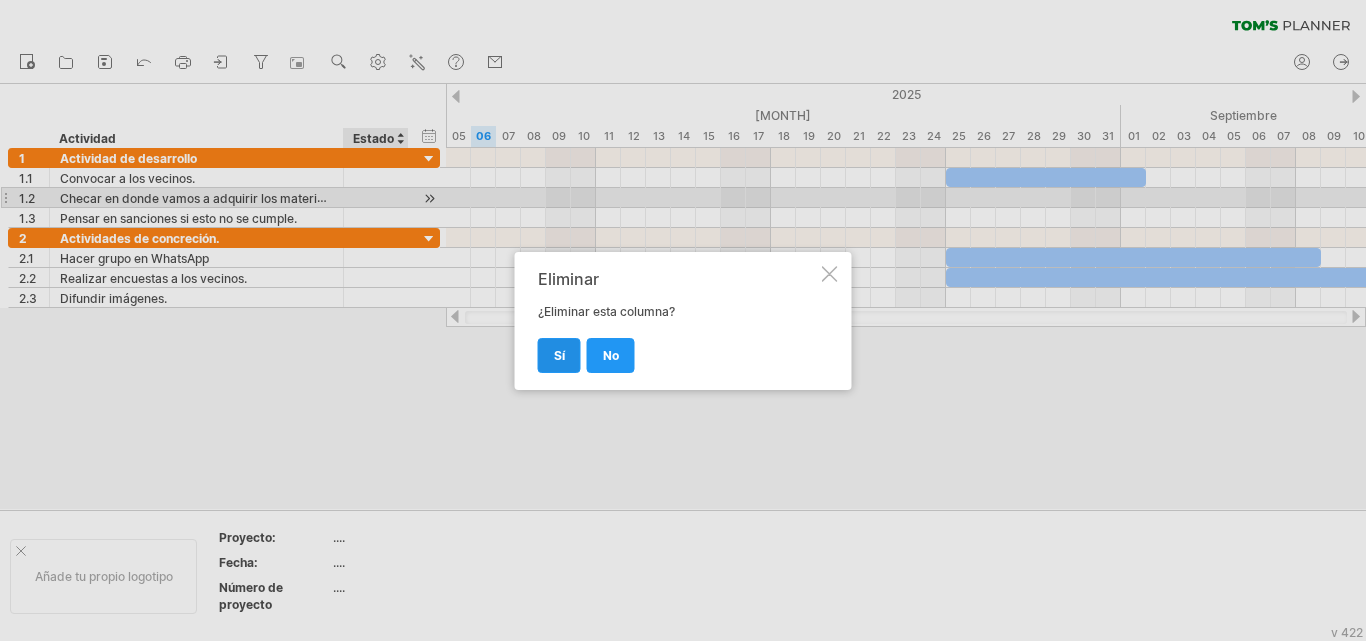 click on "Sí" at bounding box center (559, 355) 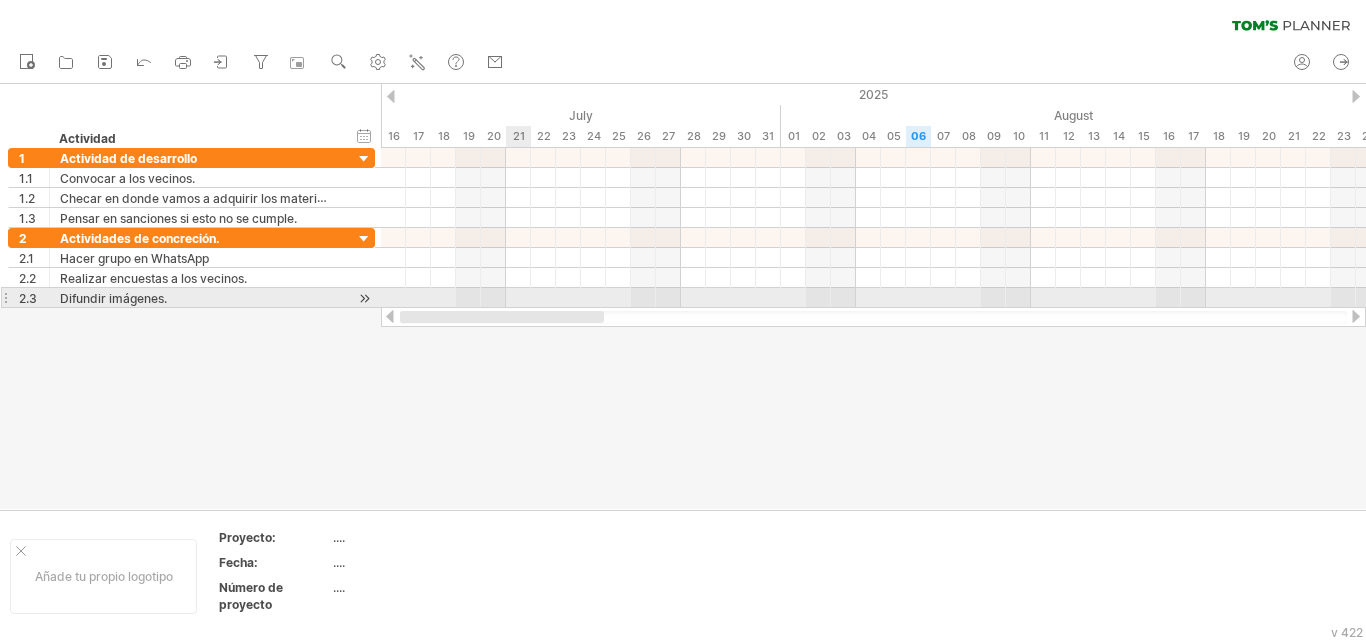 drag, startPoint x: 663, startPoint y: 311, endPoint x: 461, endPoint y: 296, distance: 202.55617 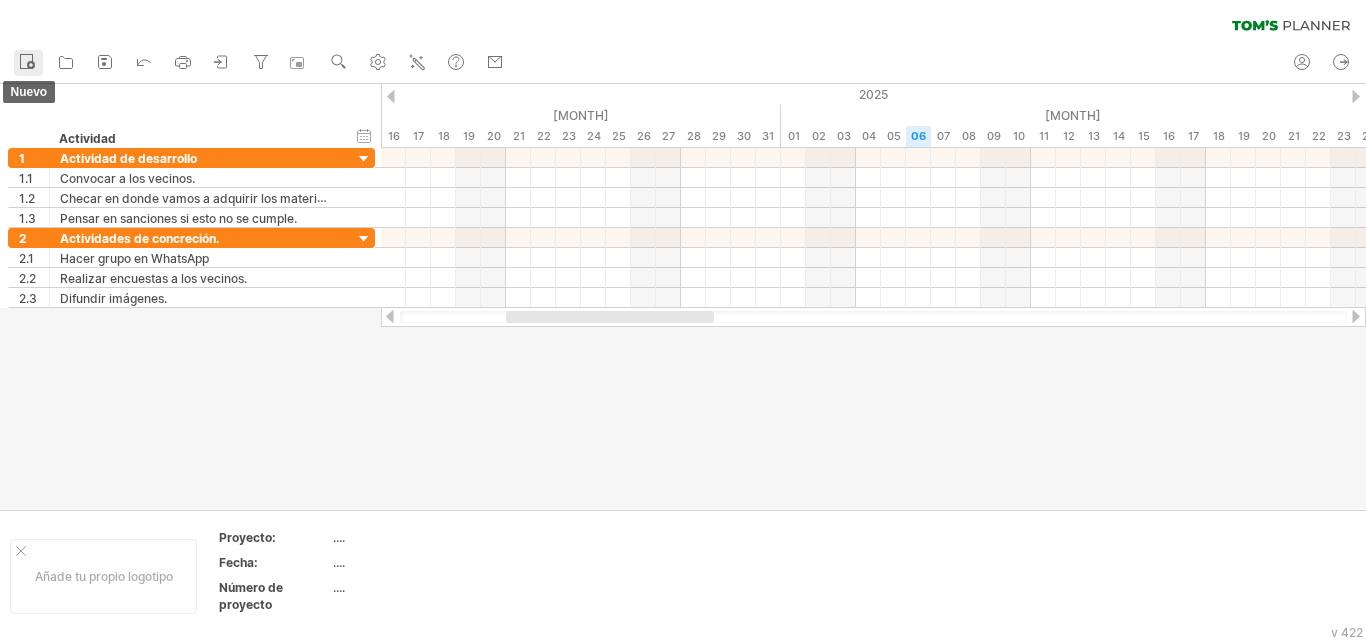 click 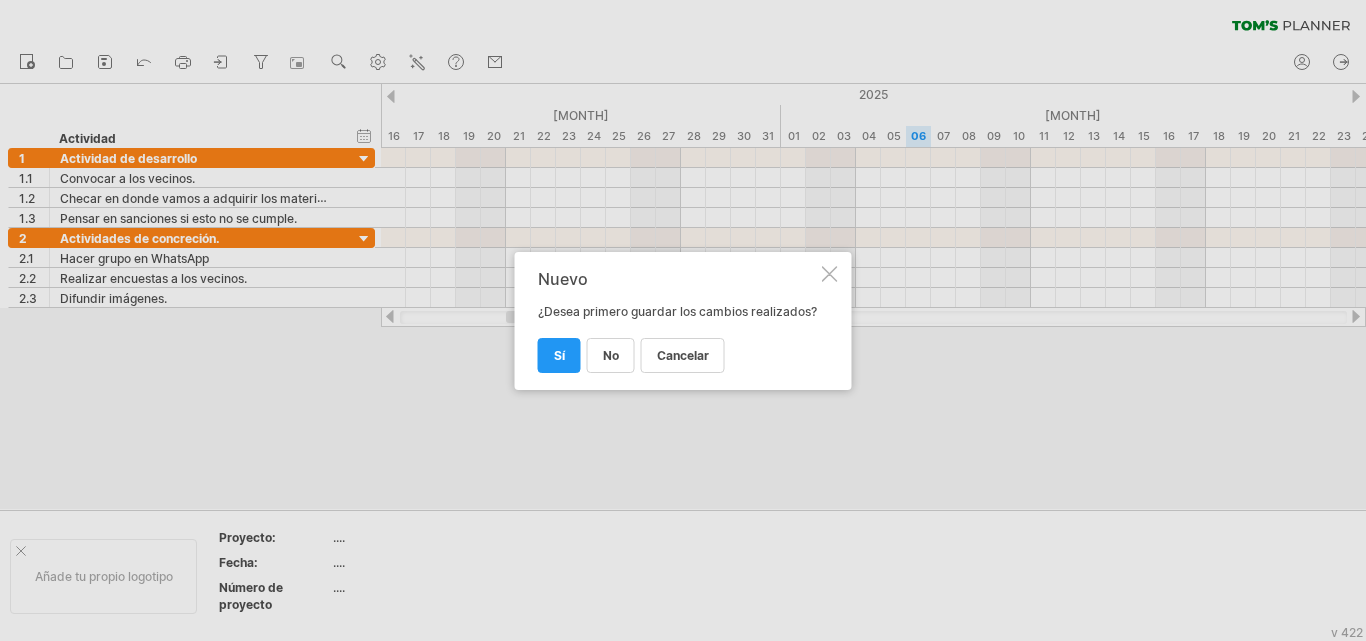 click at bounding box center [830, 274] 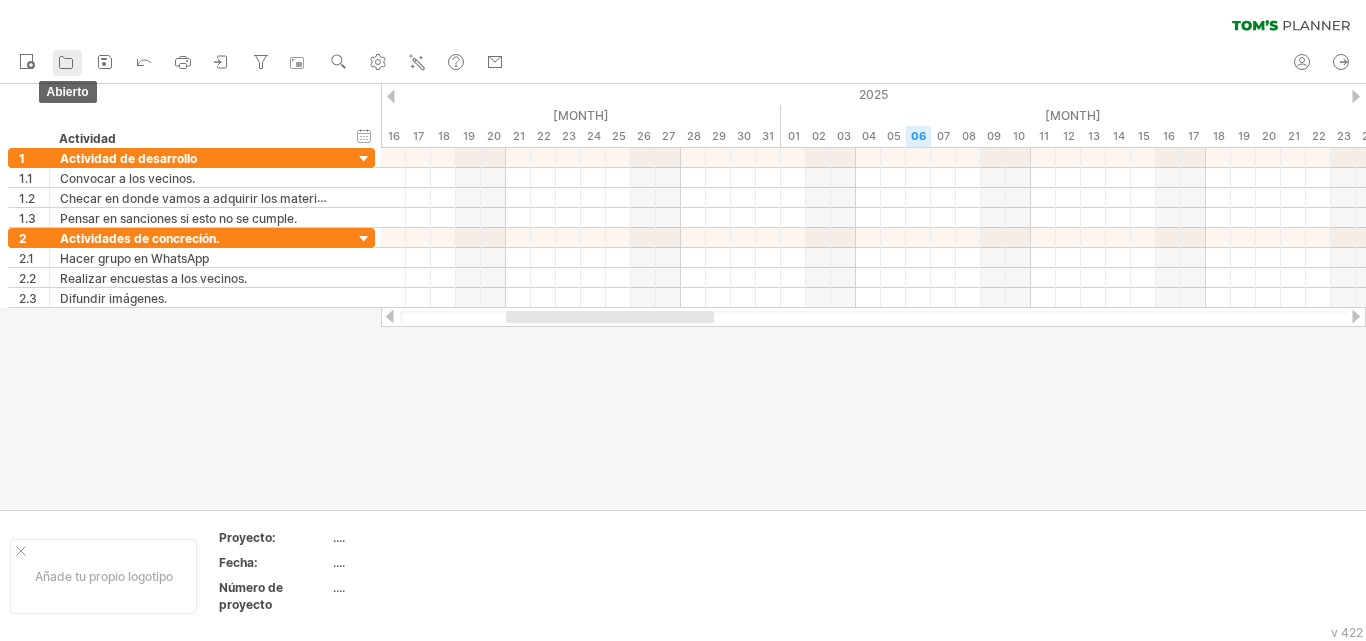 click 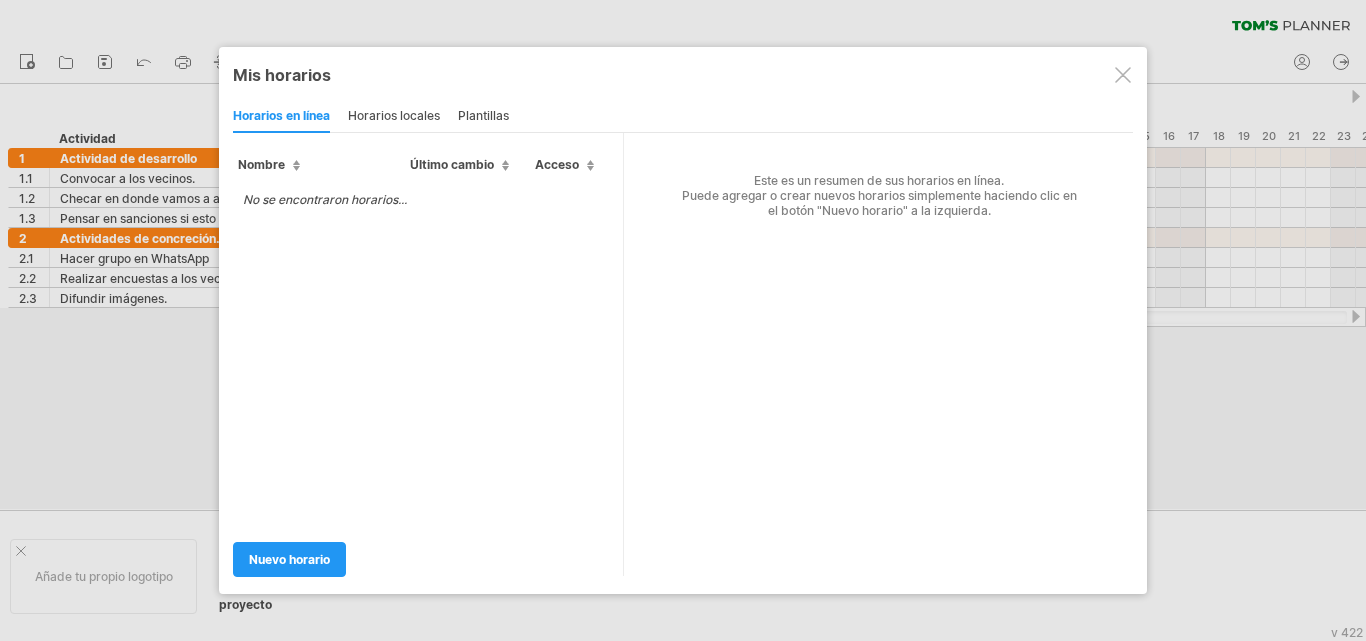 click at bounding box center [1123, 75] 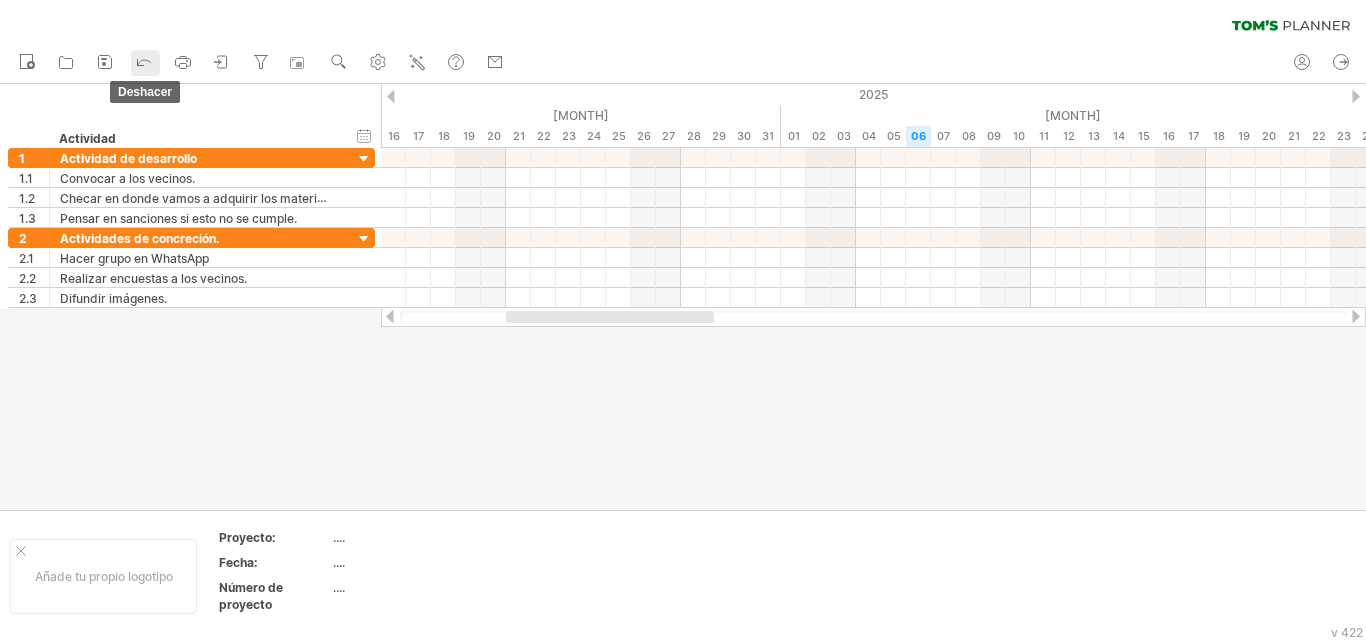 click 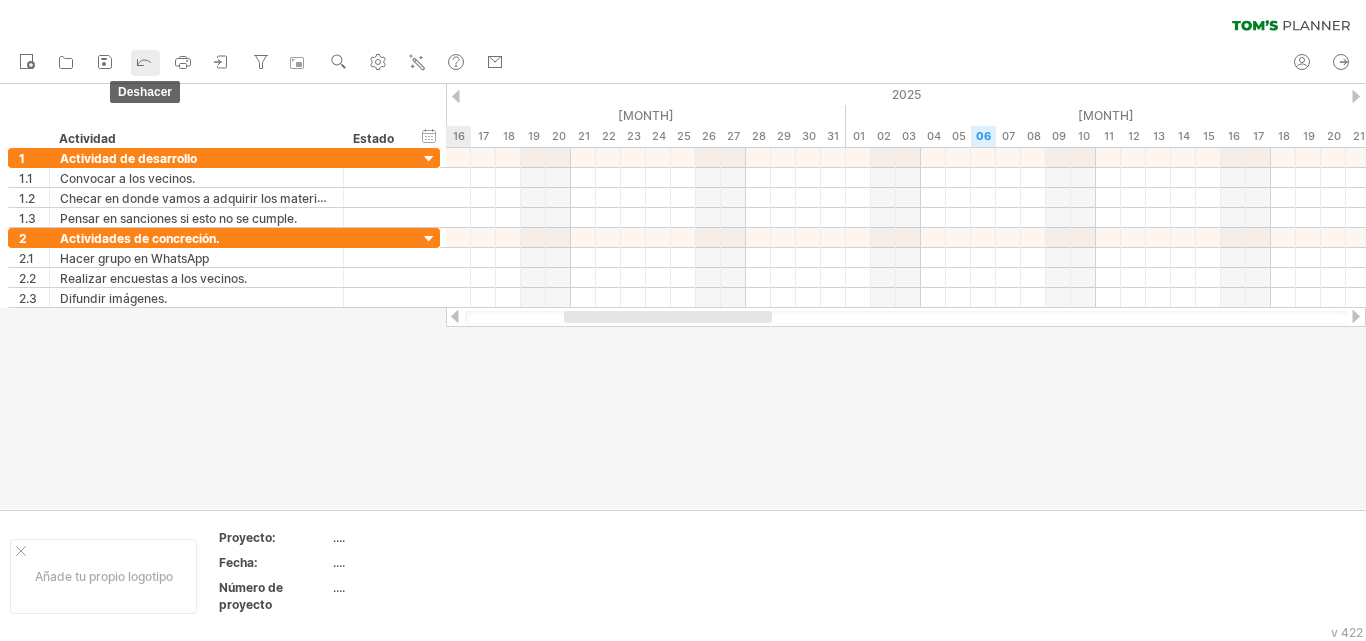 click 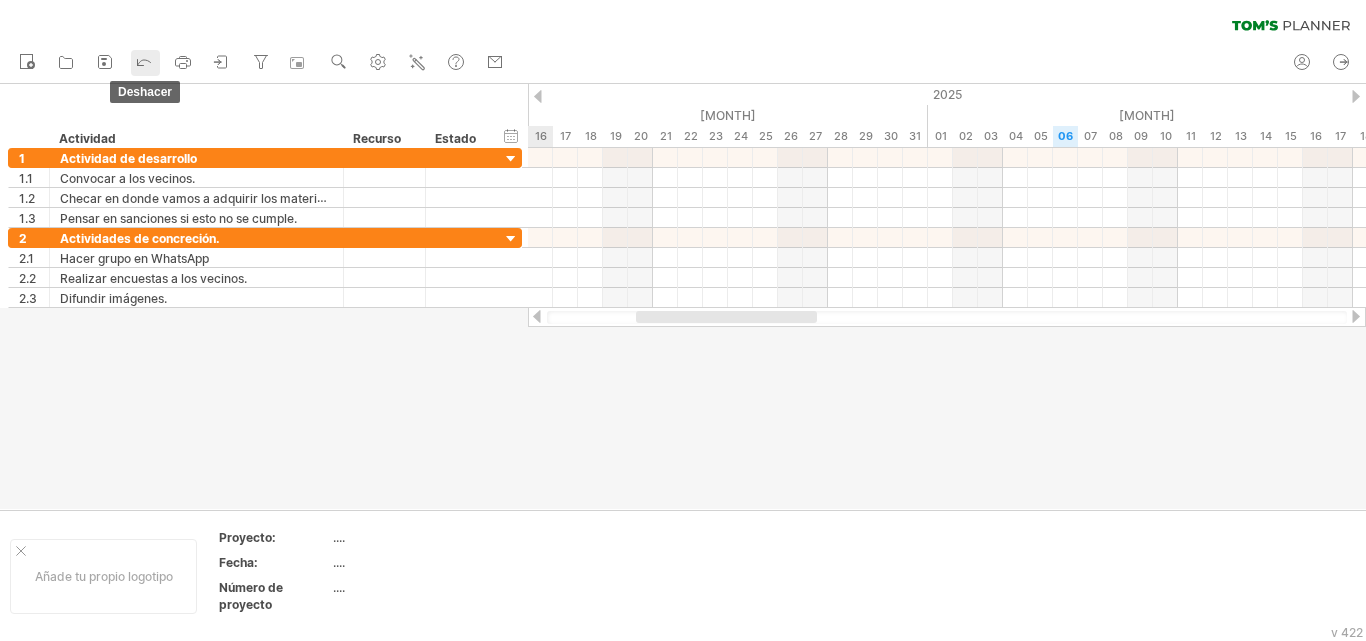 click 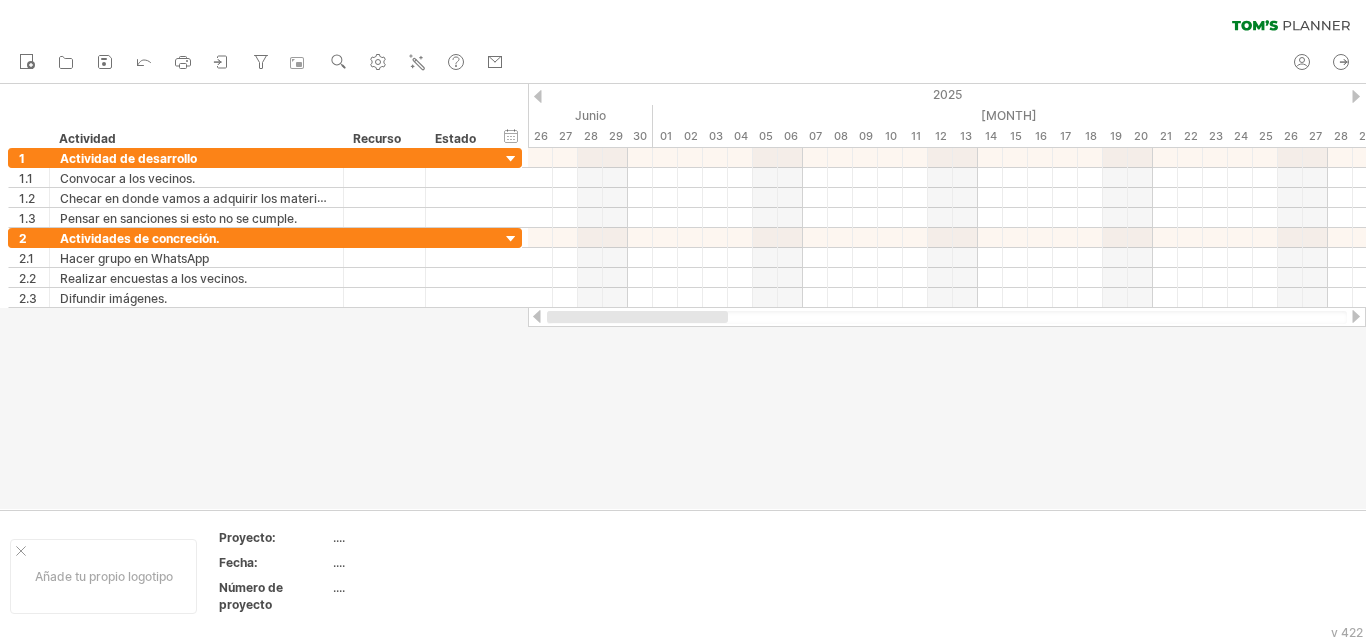 drag, startPoint x: 648, startPoint y: 319, endPoint x: 537, endPoint y: 313, distance: 111.16204 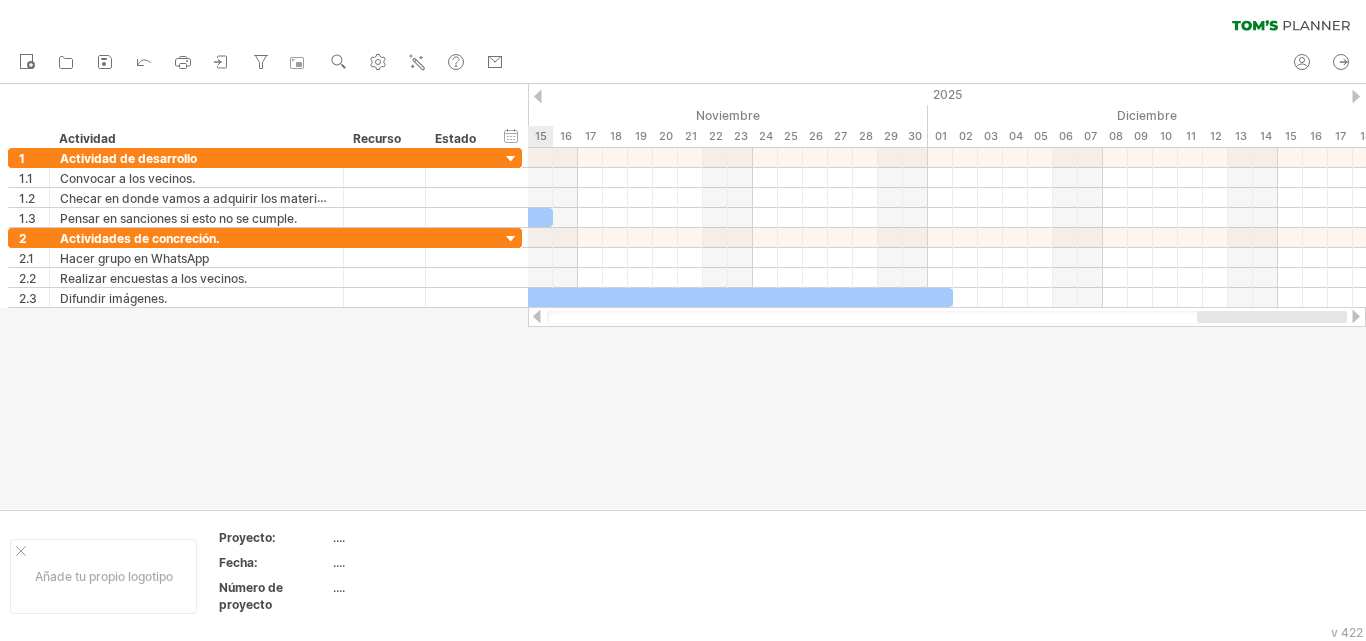 drag, startPoint x: 651, startPoint y: 320, endPoint x: 1297, endPoint y: 385, distance: 649.2619 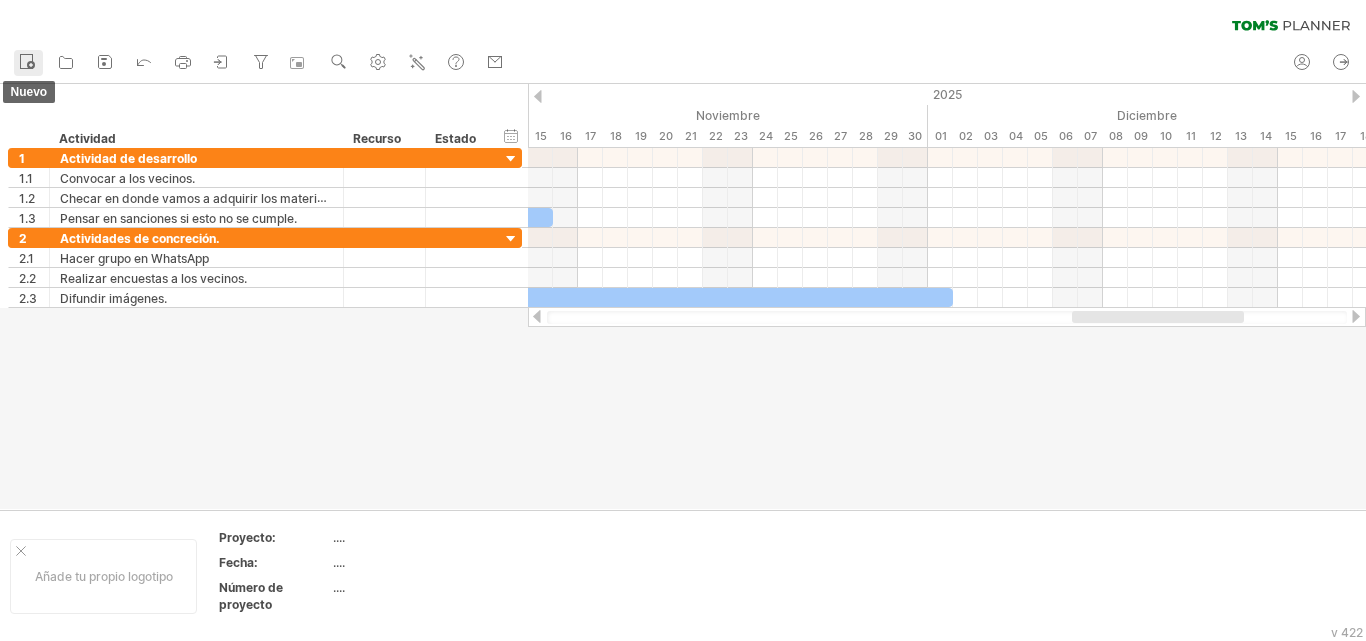 click 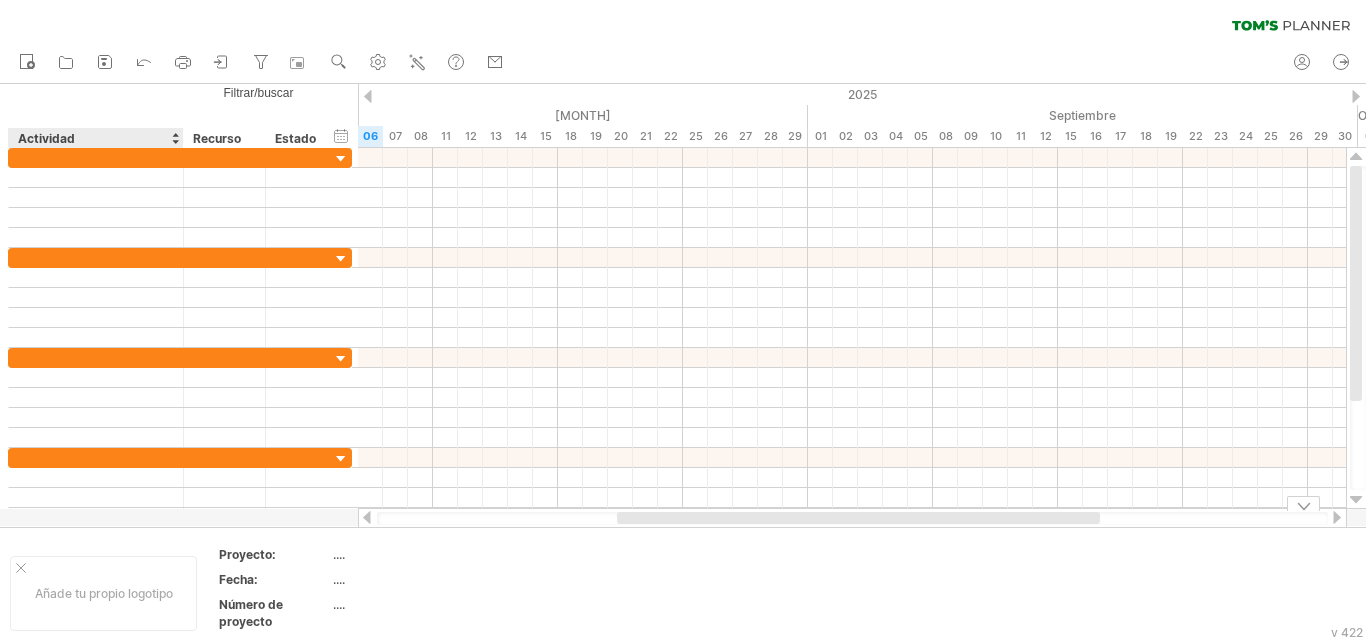 drag, startPoint x: 135, startPoint y: 598, endPoint x: 151, endPoint y: 588, distance: 18.867962 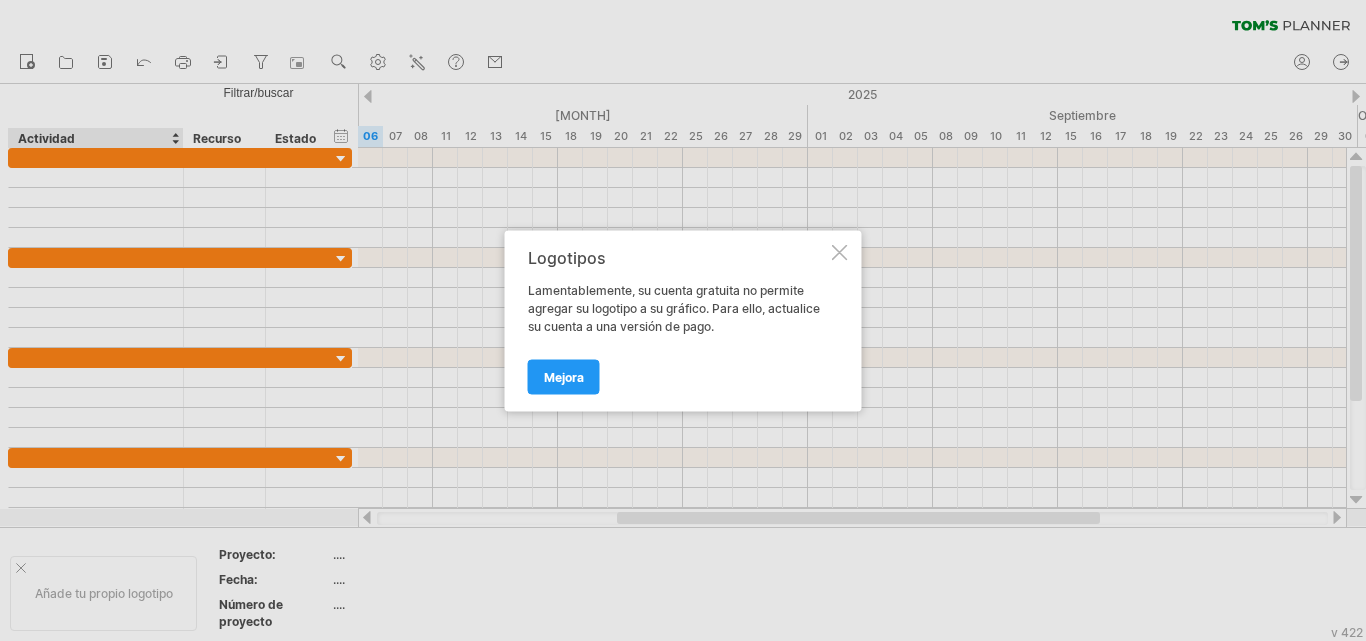 click on "Logotipos" at bounding box center [678, 257] 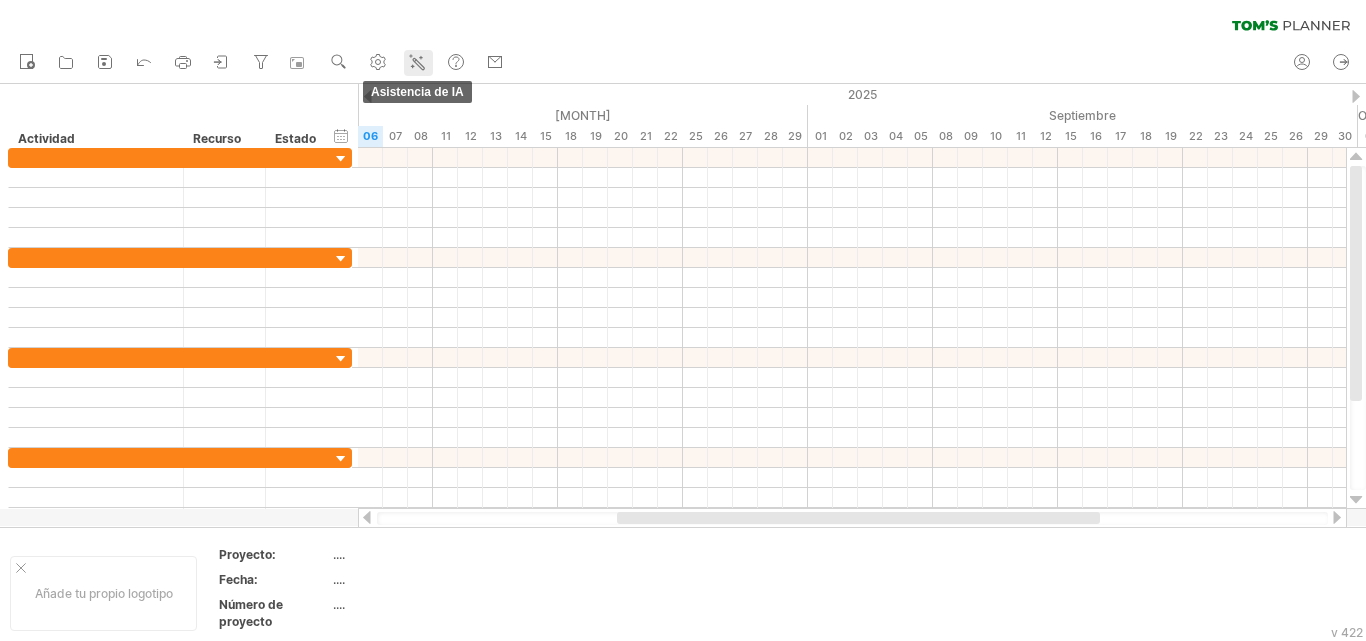 click on "Asistencia de IA" at bounding box center [418, 63] 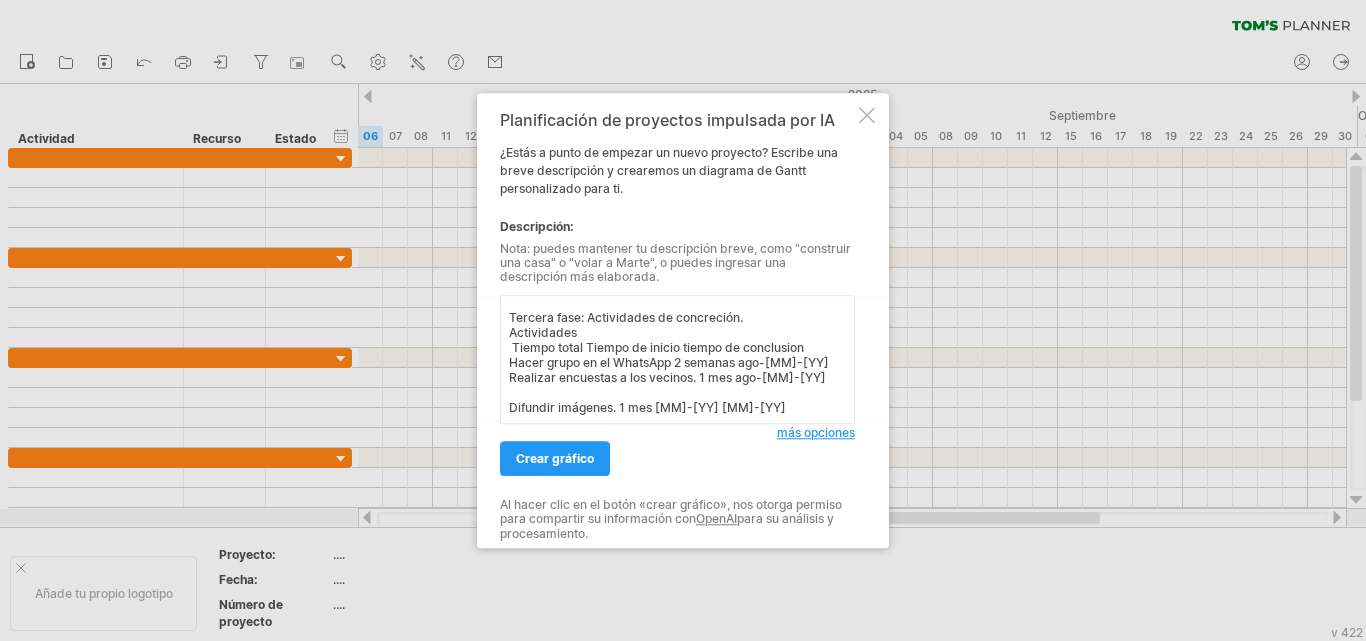 scroll, scrollTop: 309, scrollLeft: 0, axis: vertical 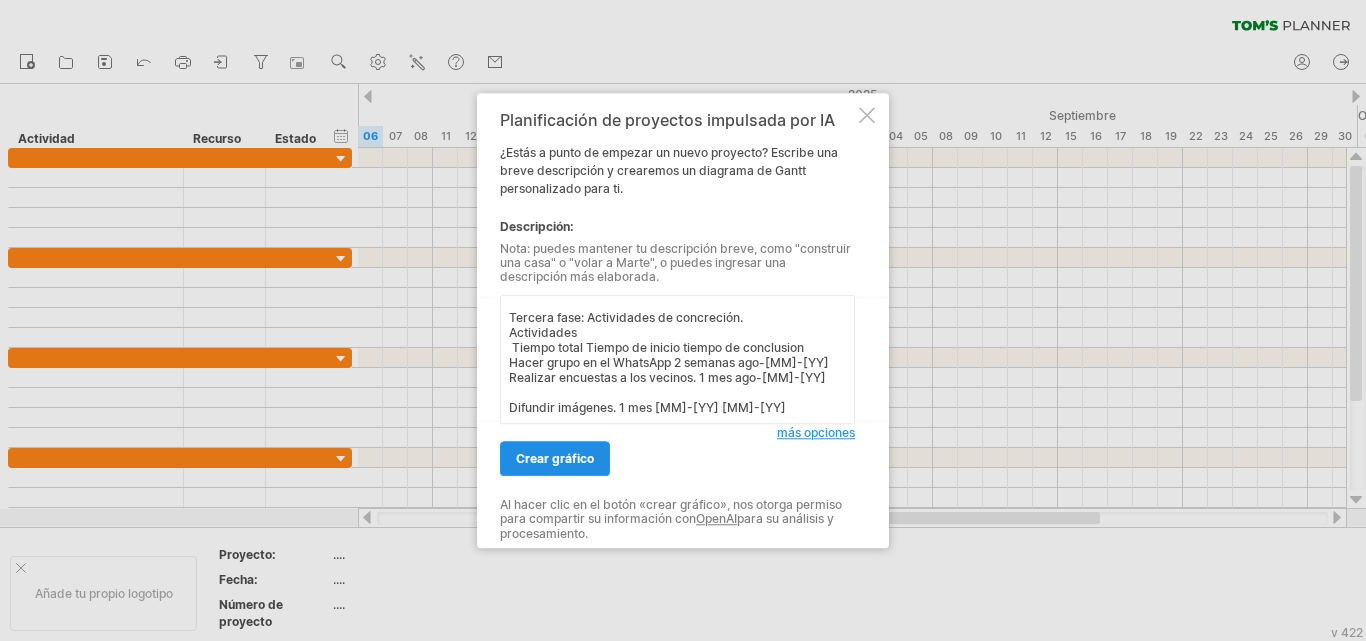 type on "Fase inicial (tiempo total)
Actividades Tiempo total Tiempo de inicio Tiempo de conclusion
Hacer grupos de voluntarios vecinales. 3 meses ago-[MM]-[YY]
Colocar botes de basura. 2 meses [MM]-[YY] [MM]-[YY]
Realizar carteles de información digitales. 15 dias ago-[MM]-[YY]
Segunda fase: Actividad de desarrollo.
Actividades
Tiempo total Tiempo de inicio tiempo de conclusion
Convocar a los vecinos. 1  semana ago-[MM]-[YY]
Checar en donde vamos adquirir los materiales. 1 mes ago-[MM]-[YY]
Pensar en sanciones si esto no se cumple. 15 dias [MM]-[YY] [MM]-[YY]
Tercera fase: Actividades de concreción.
Actividades
Tiempo total Tiempo de inicio tiempo de conclusion
Hacer grupo en el WhatsApp 2 semanas ago-[MM]-[YY]
Realizar encuestas a los vecinos. 1 mes ago-[MM]-[YY]
Difundir imágenes. 1 mes [MM]-[YY] [MM]-[YY]" 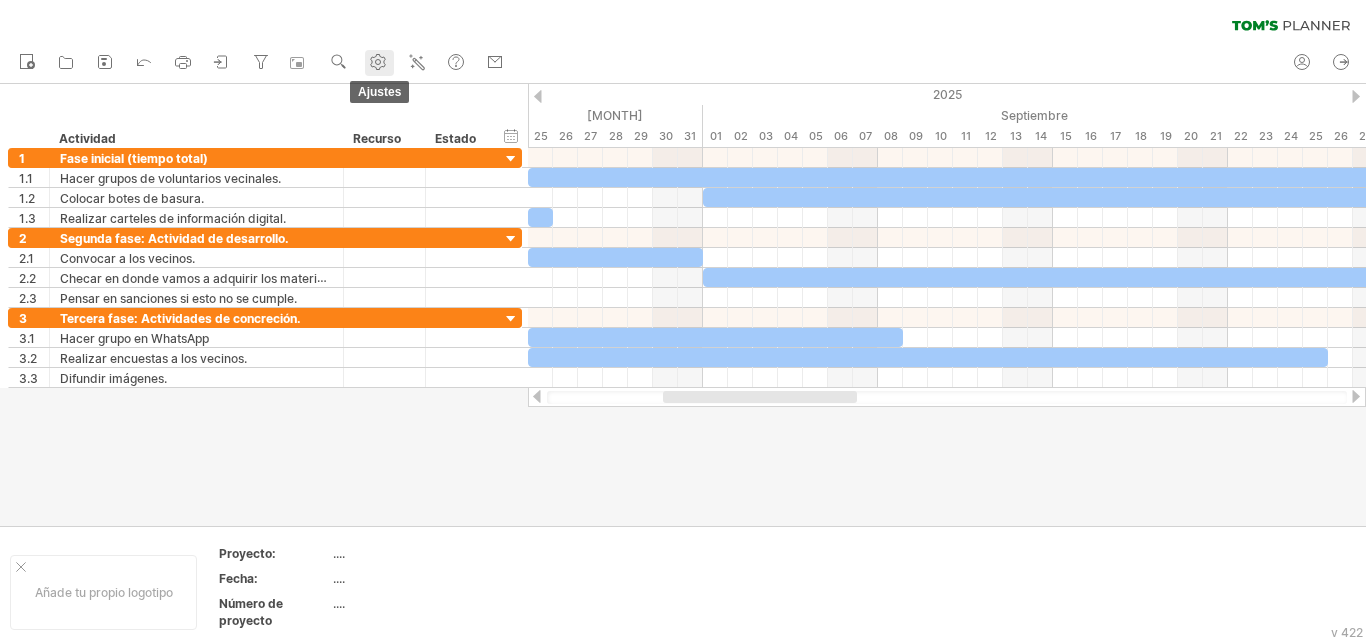 click 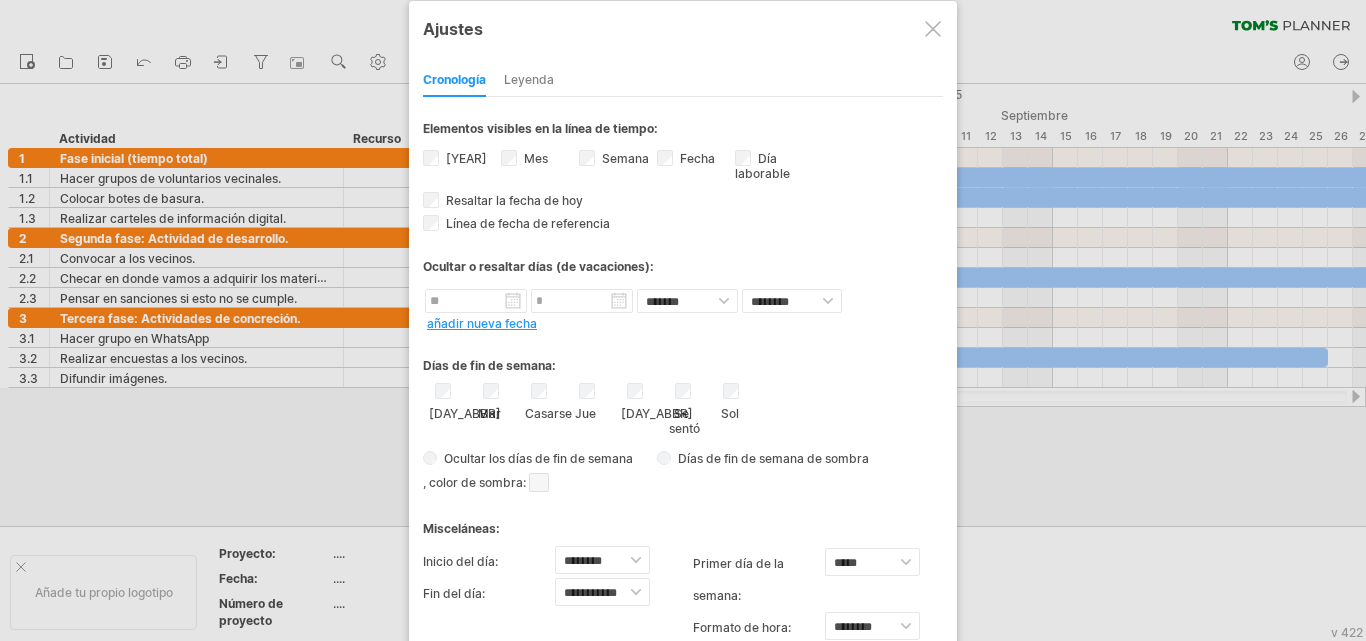 click at bounding box center [683, 320] 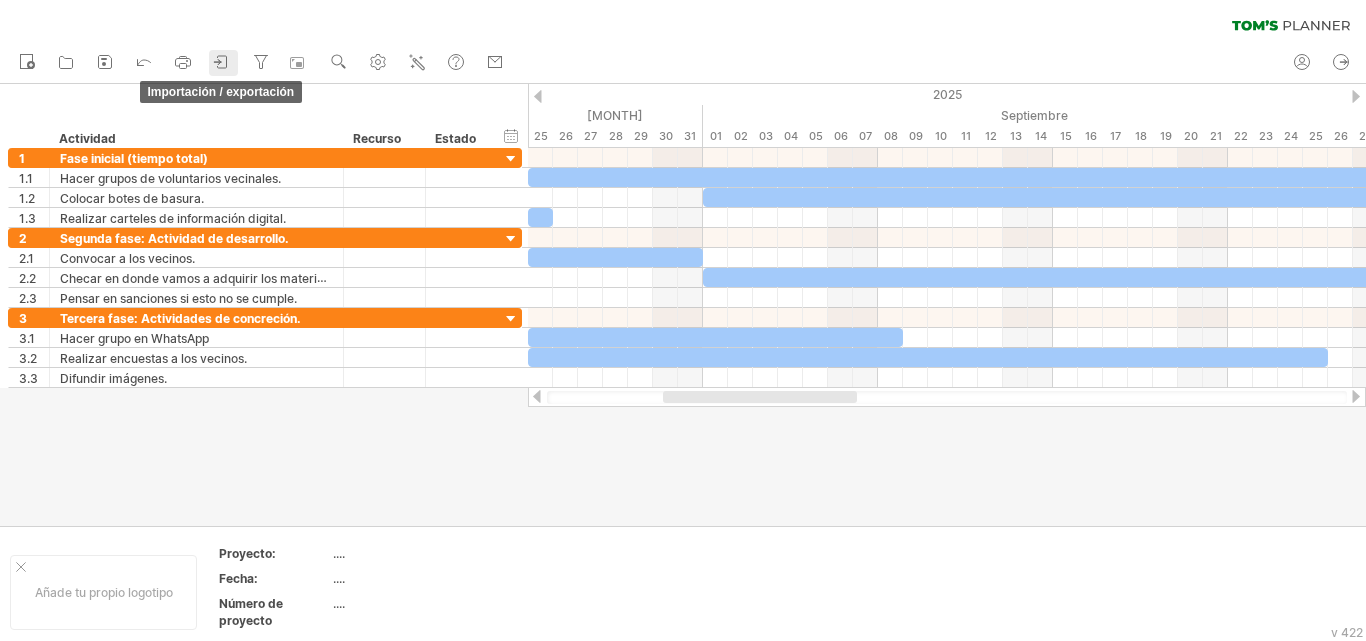 click 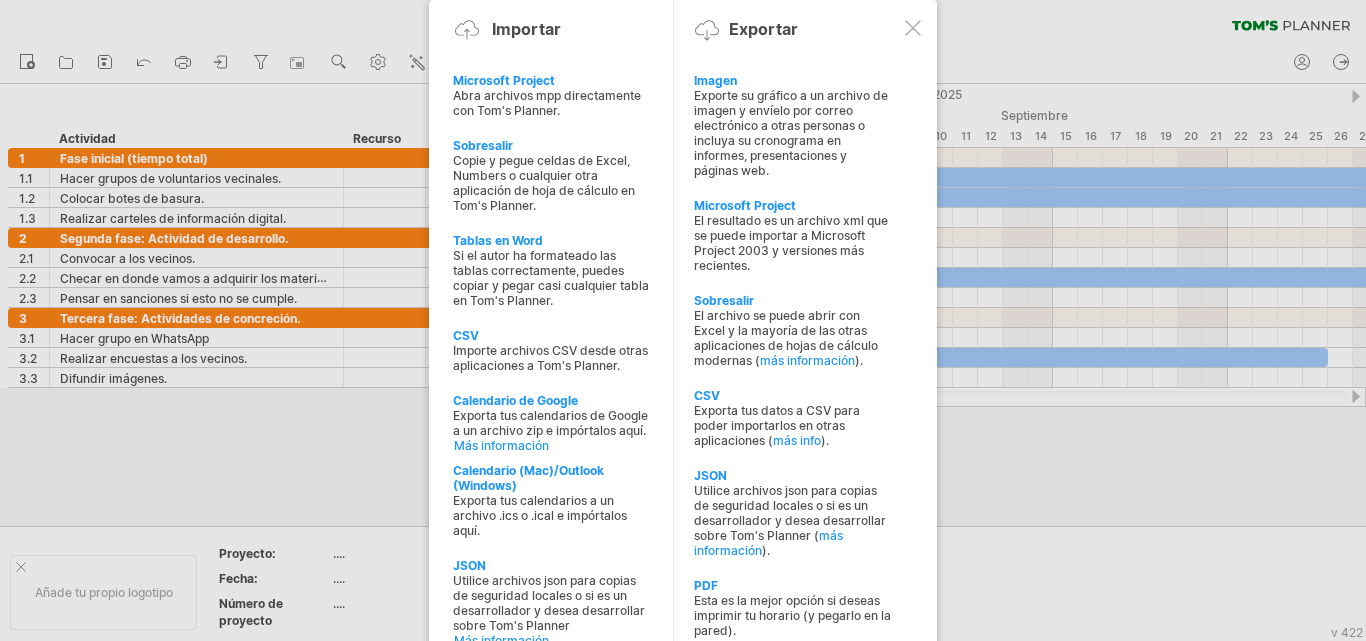 click on "Exporte su gráfico a un archivo de imagen y envíelo por correo electrónico a otras personas o incluya su cronograma en informes, presentaciones y páginas web." at bounding box center (791, 133) 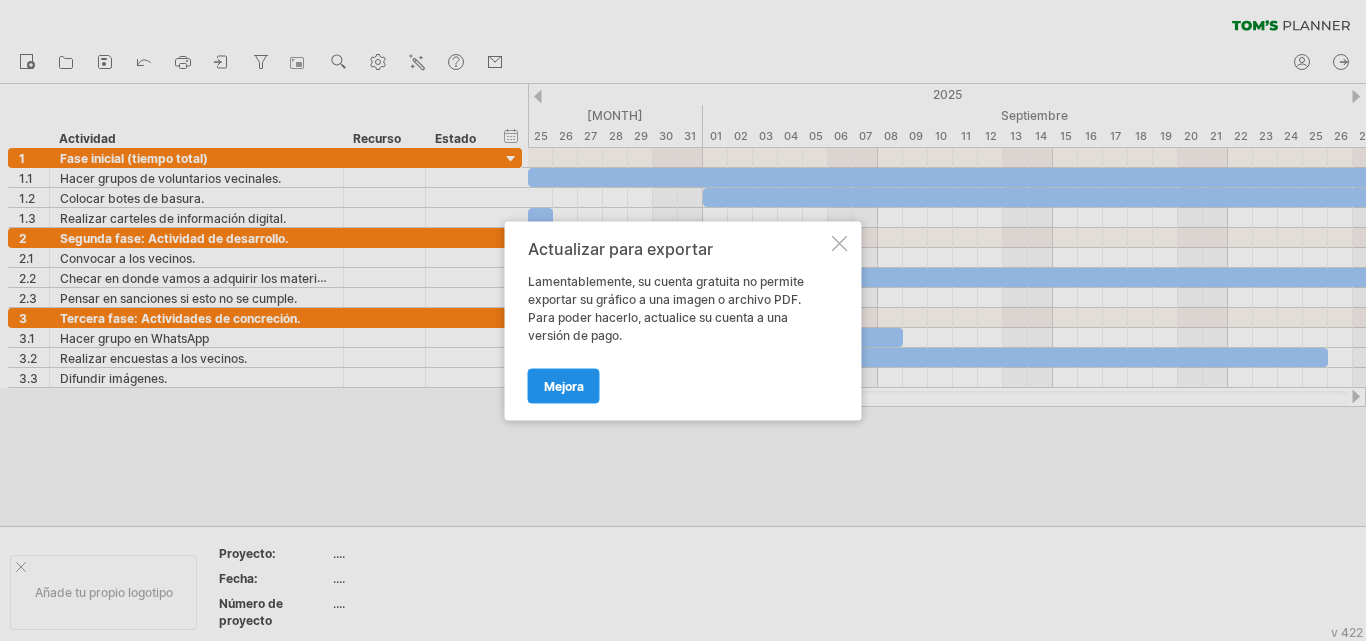 click on "Mejora" at bounding box center [564, 385] 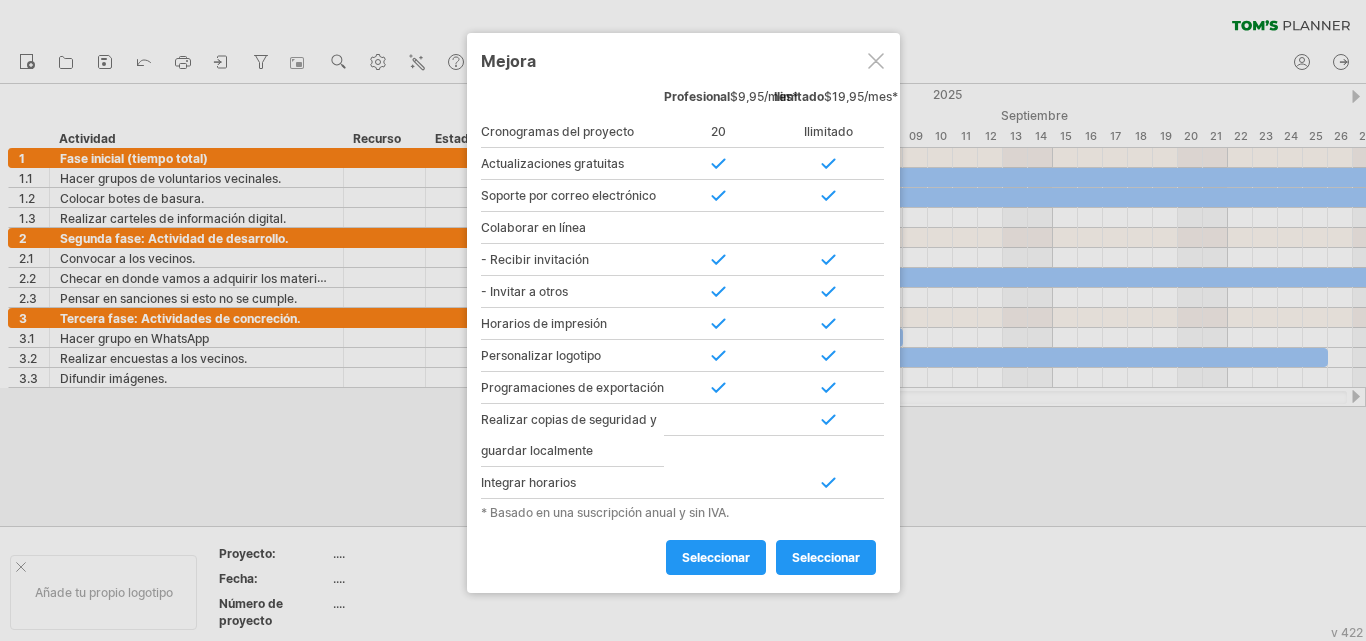 click at bounding box center [876, 61] 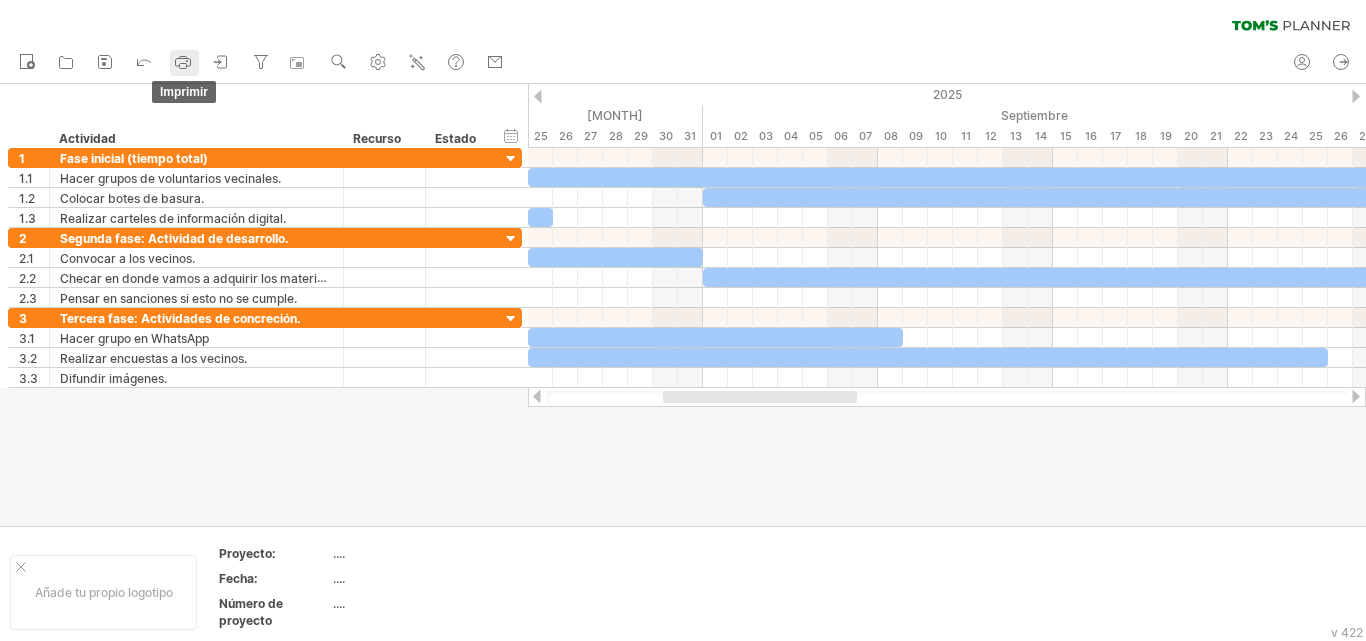 click 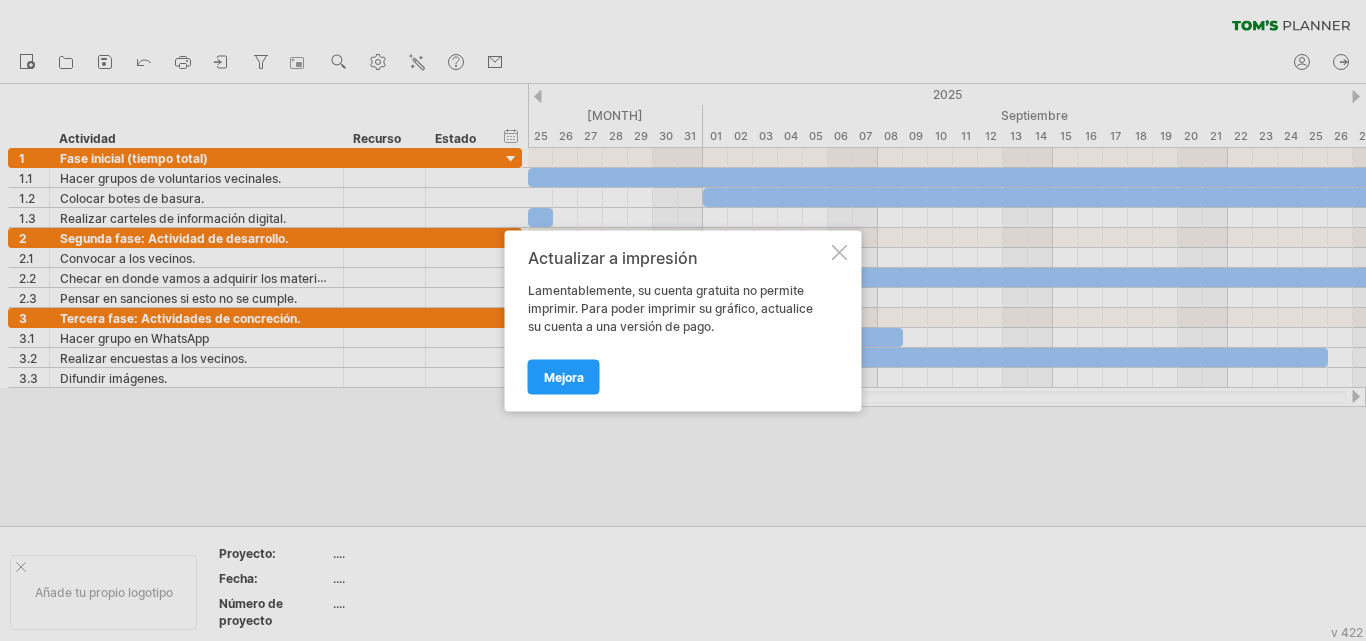 click at bounding box center (840, 252) 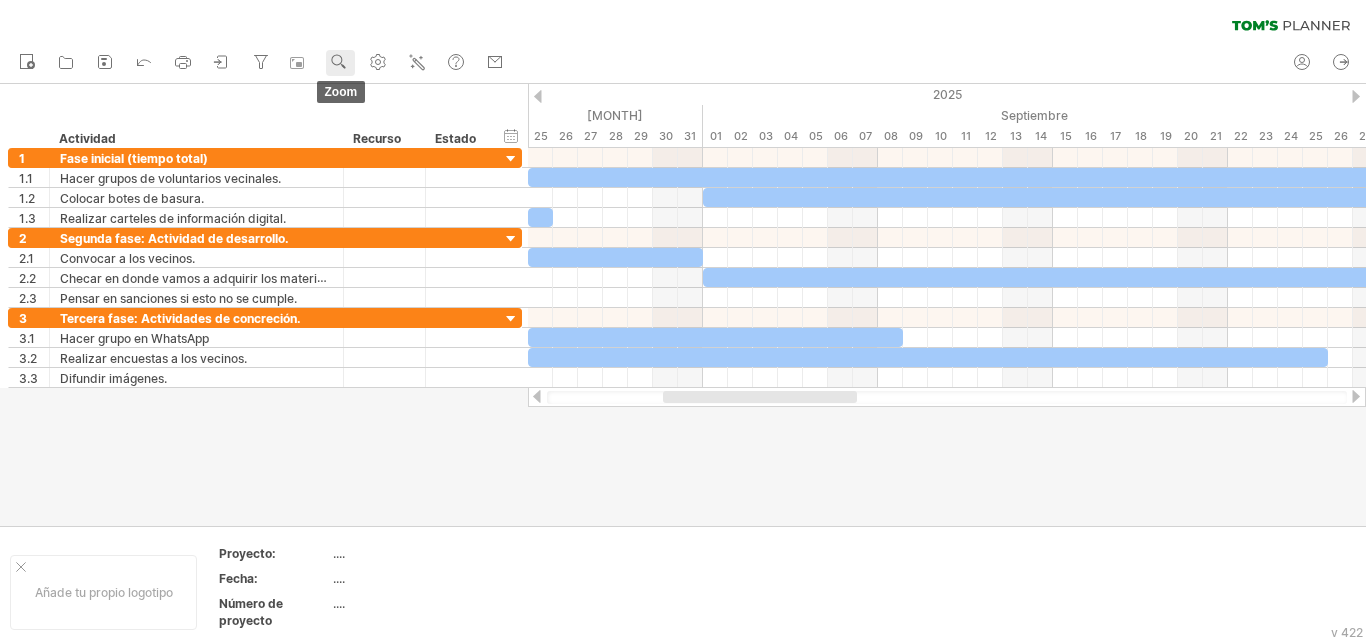 click 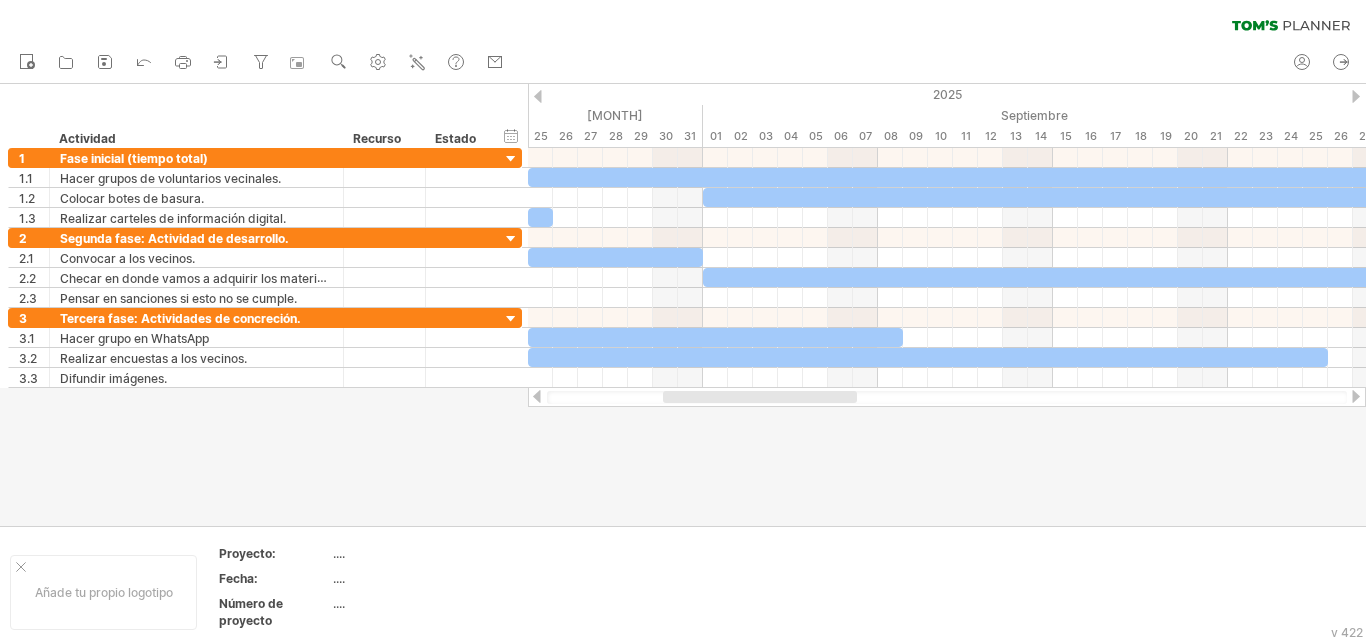 click on "ocultar inicio/fin/duración mostrar inicio/fin/duración
******** Actividad ******** Recurso ****** Estado" at bounding box center [264, 116] 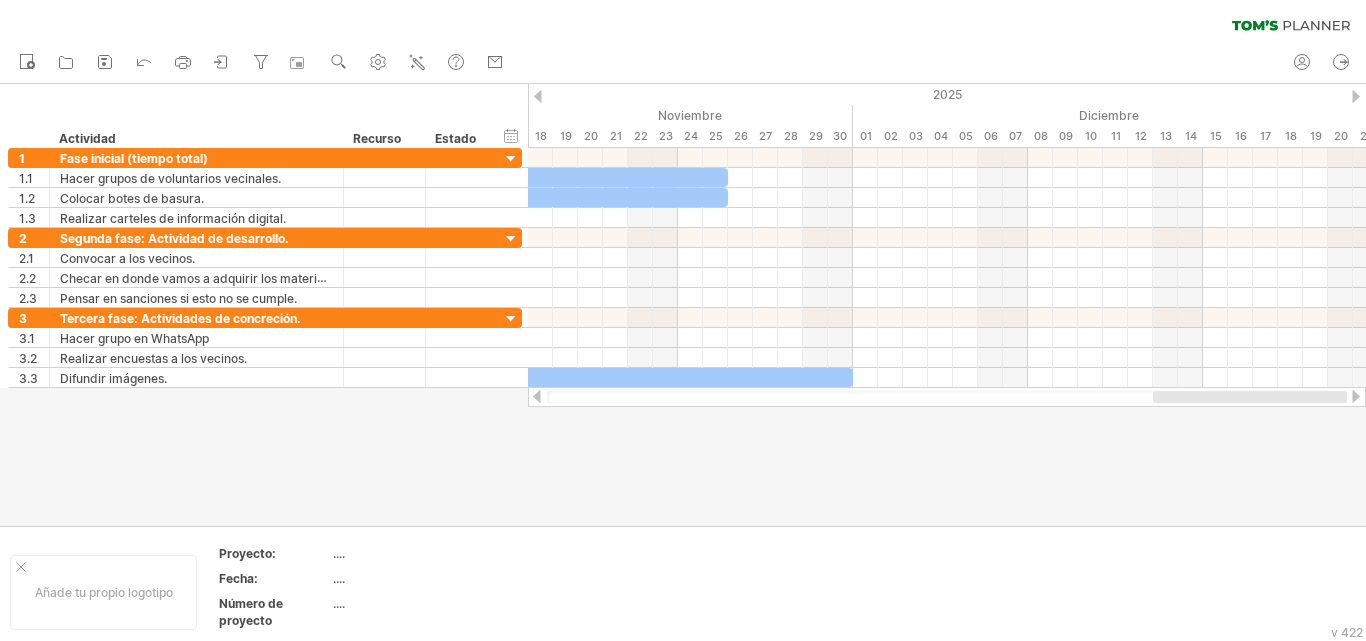 drag, startPoint x: 809, startPoint y: 397, endPoint x: 1365, endPoint y: 428, distance: 556.8635 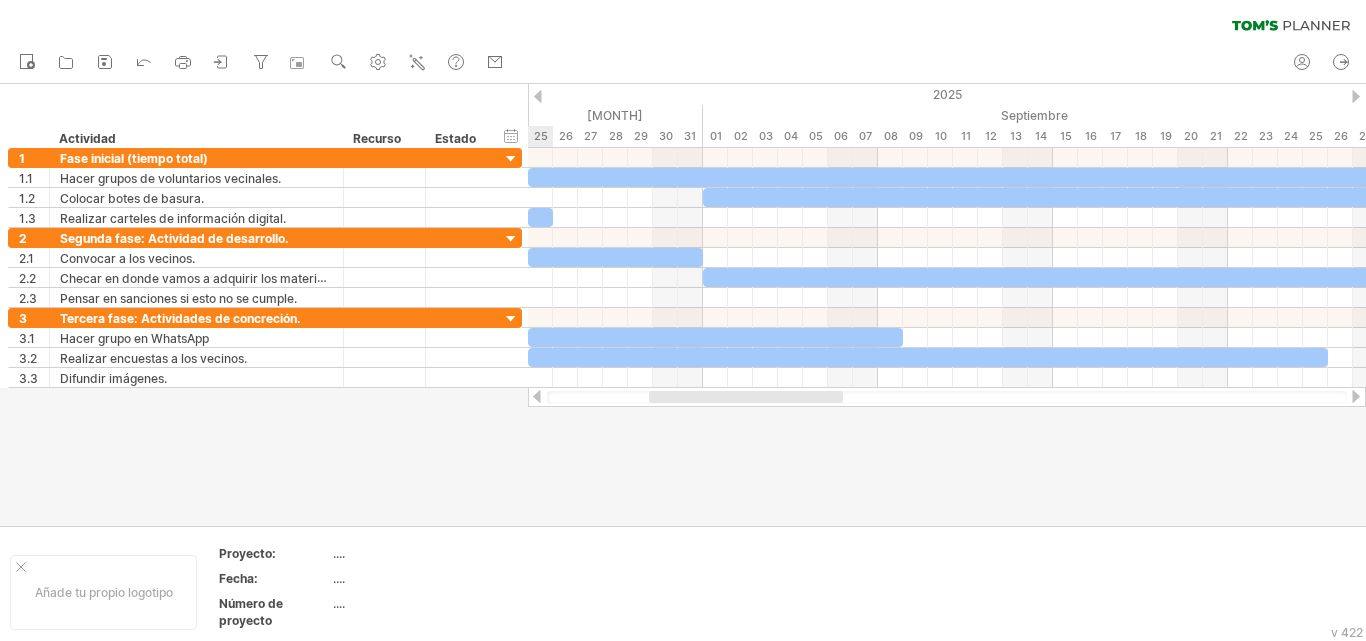 drag, startPoint x: 1132, startPoint y: 399, endPoint x: 705, endPoint y: 409, distance: 427.11707 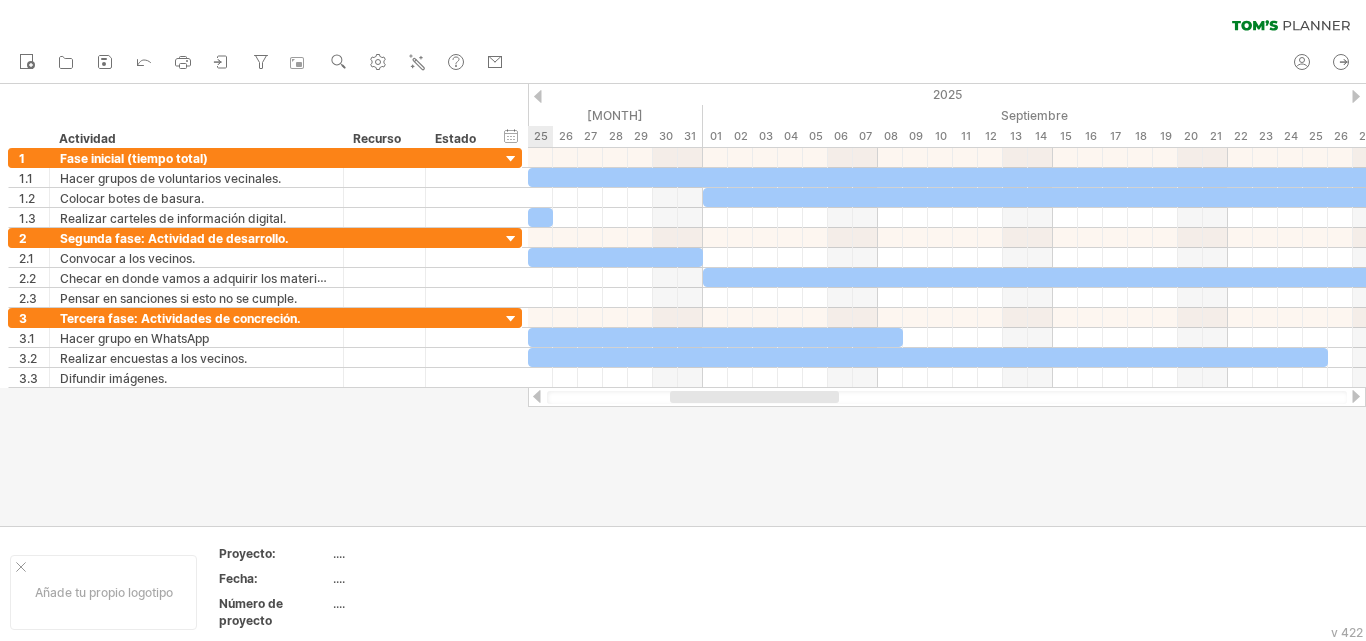 click at bounding box center (754, 397) 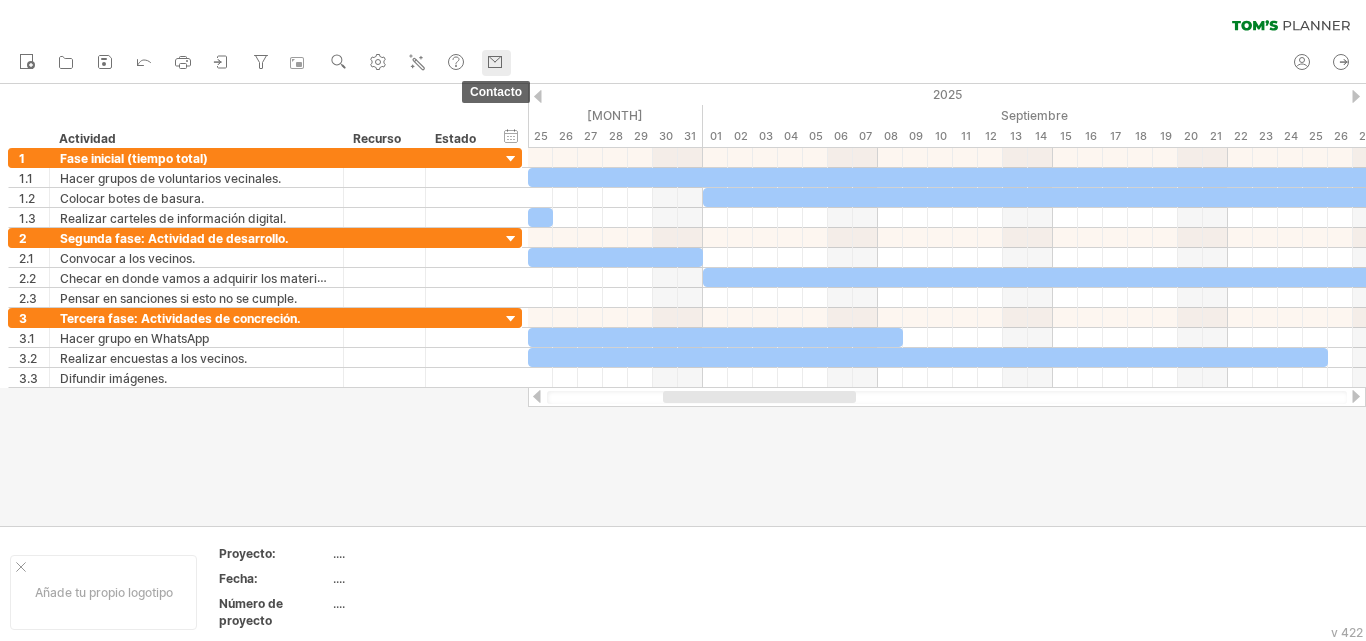 click 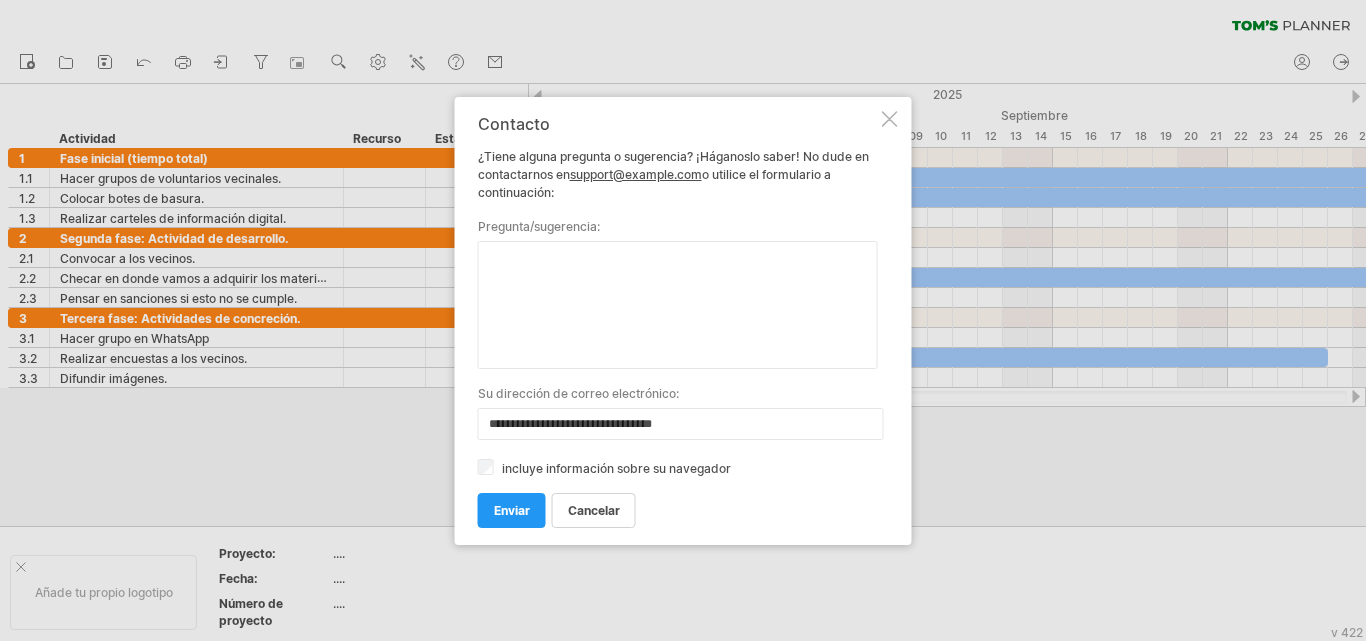 click at bounding box center (890, 119) 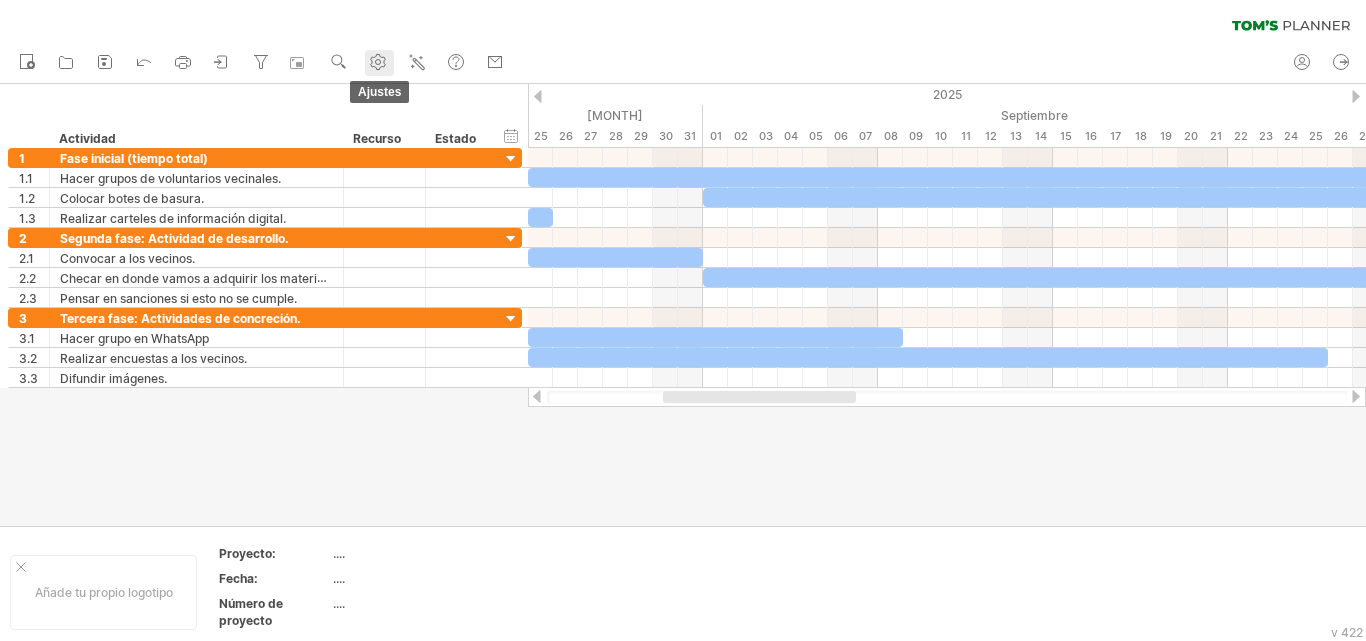click 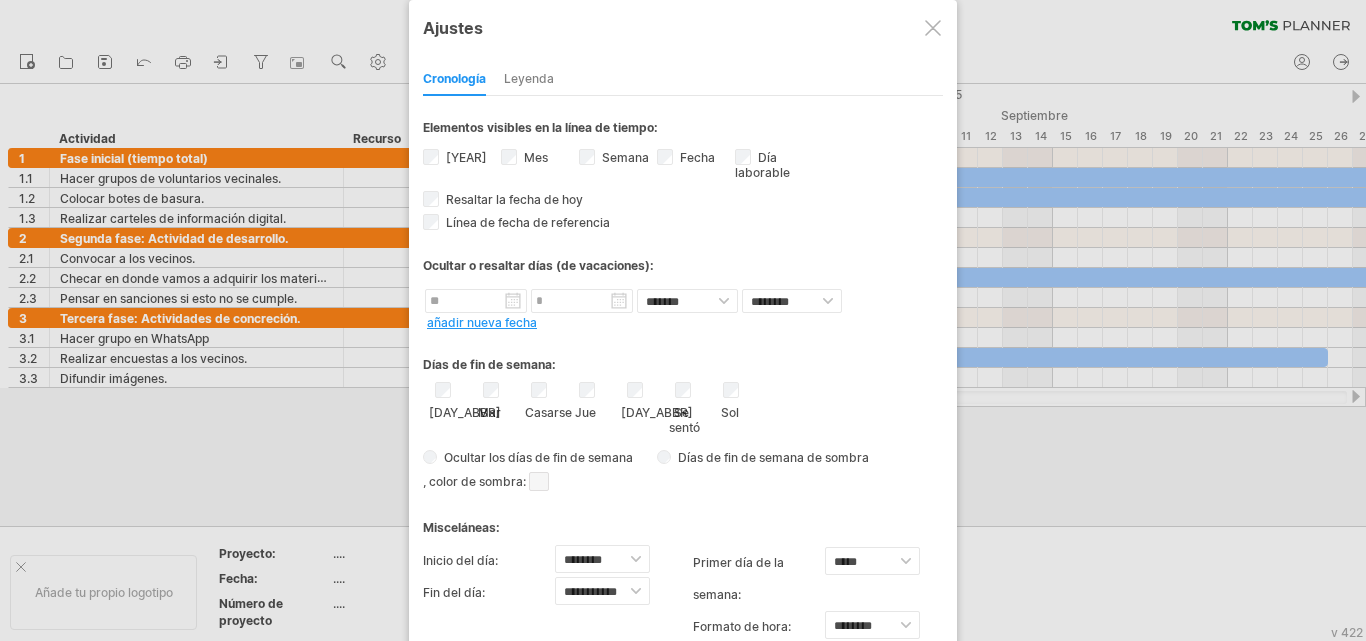 click at bounding box center (683, 320) 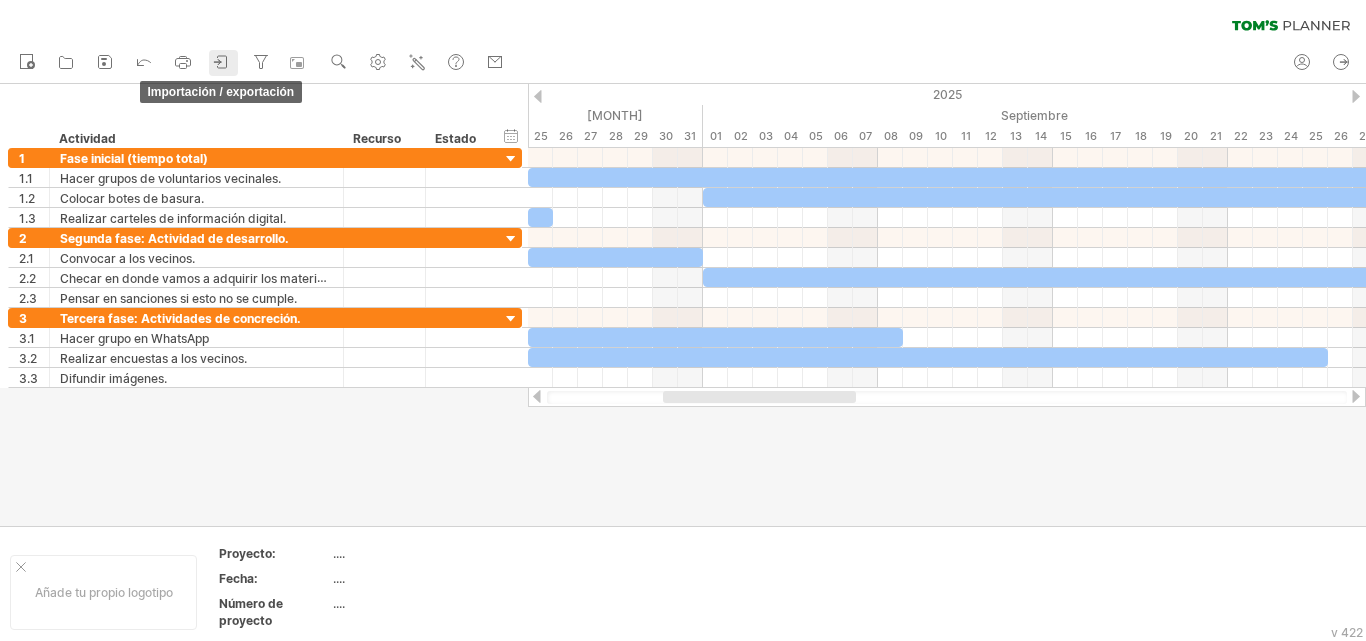 click 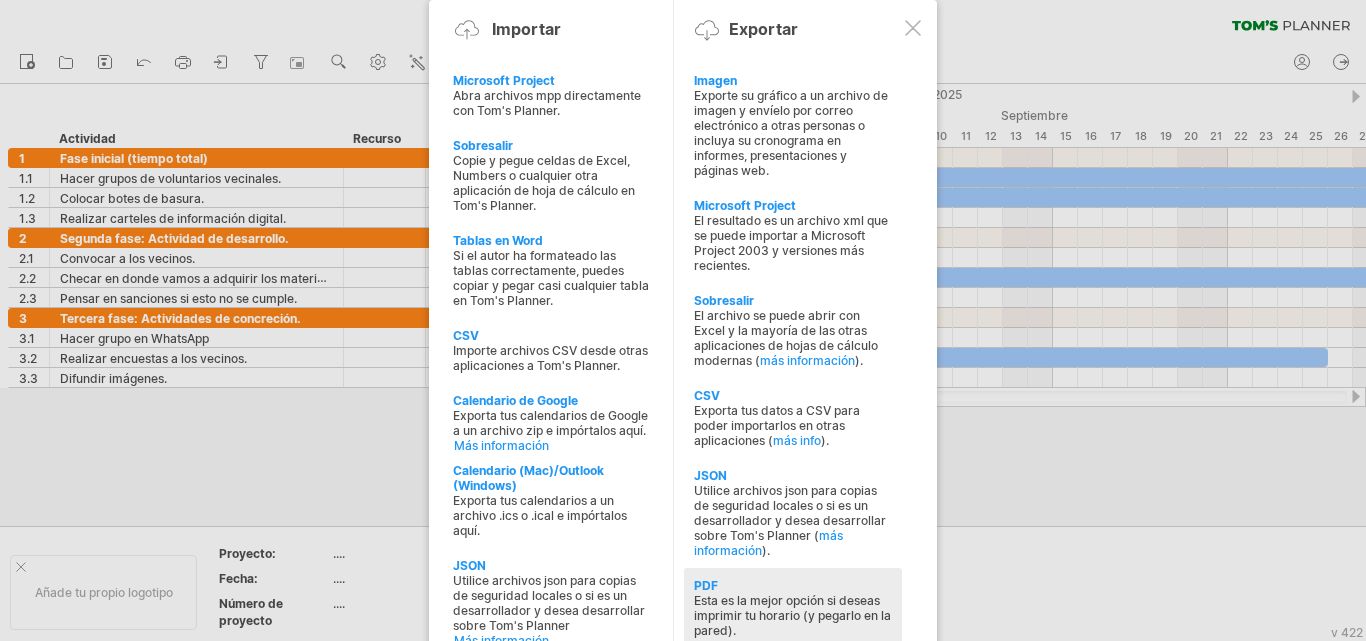 click on "Esta es la mejor opción si deseas imprimir tu horario (y pegarlo en la pared)." at bounding box center [792, 615] 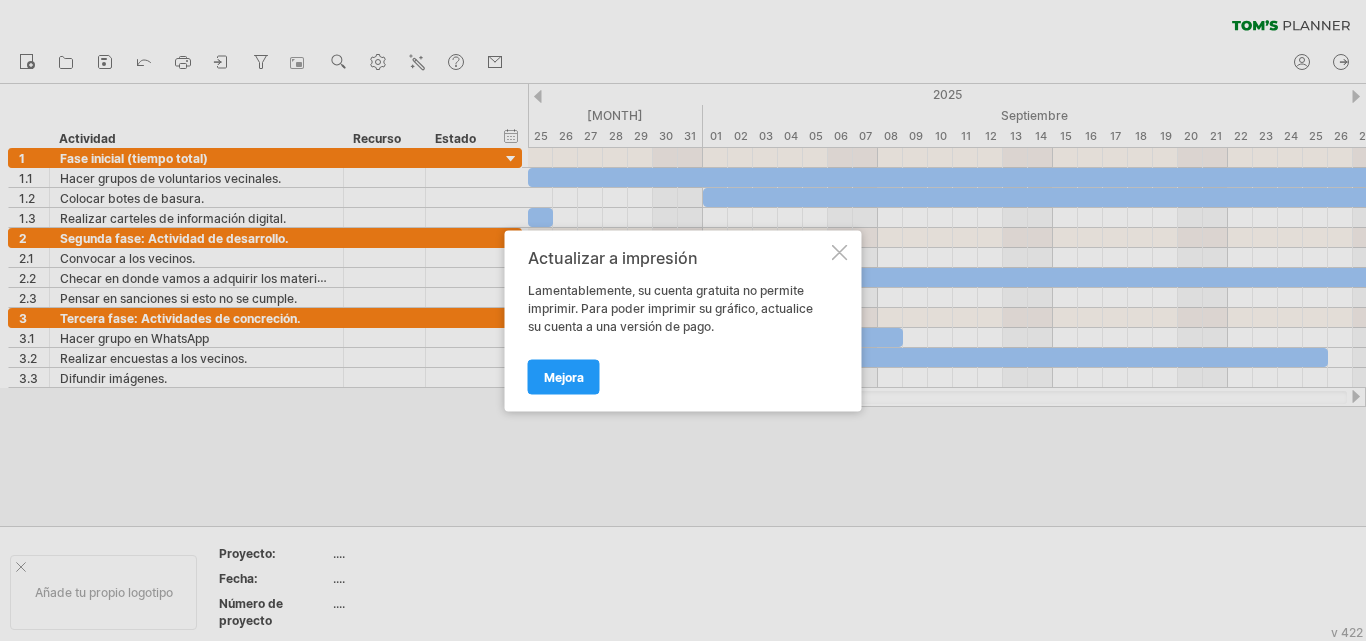 click at bounding box center (840, 252) 